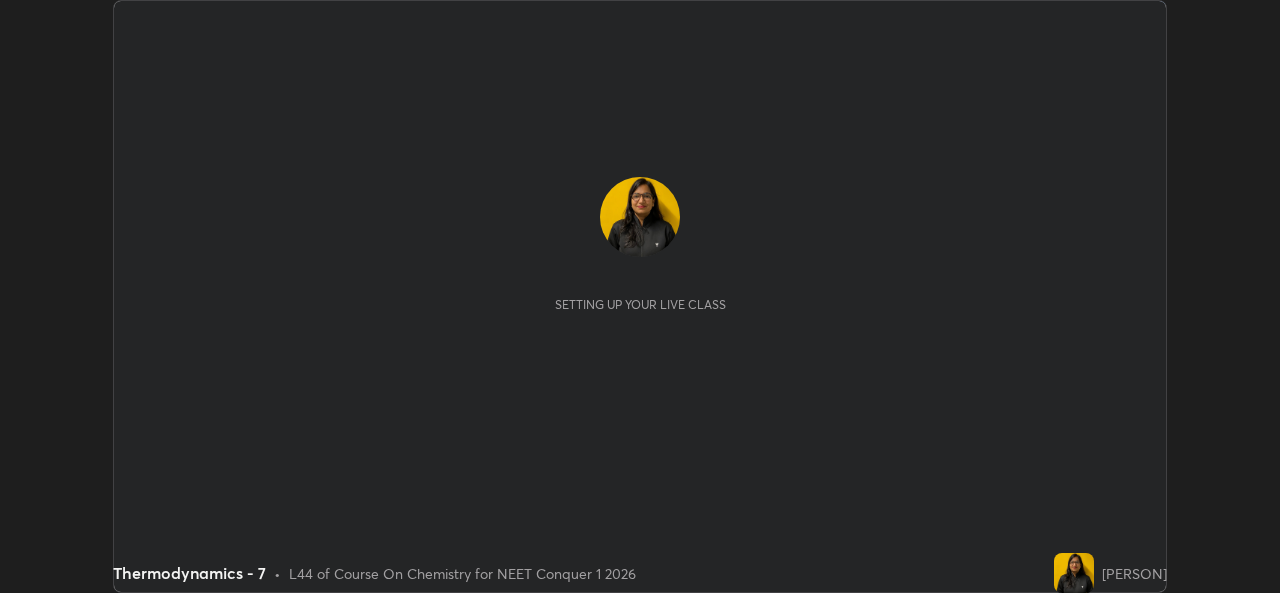 scroll, scrollTop: 0, scrollLeft: 0, axis: both 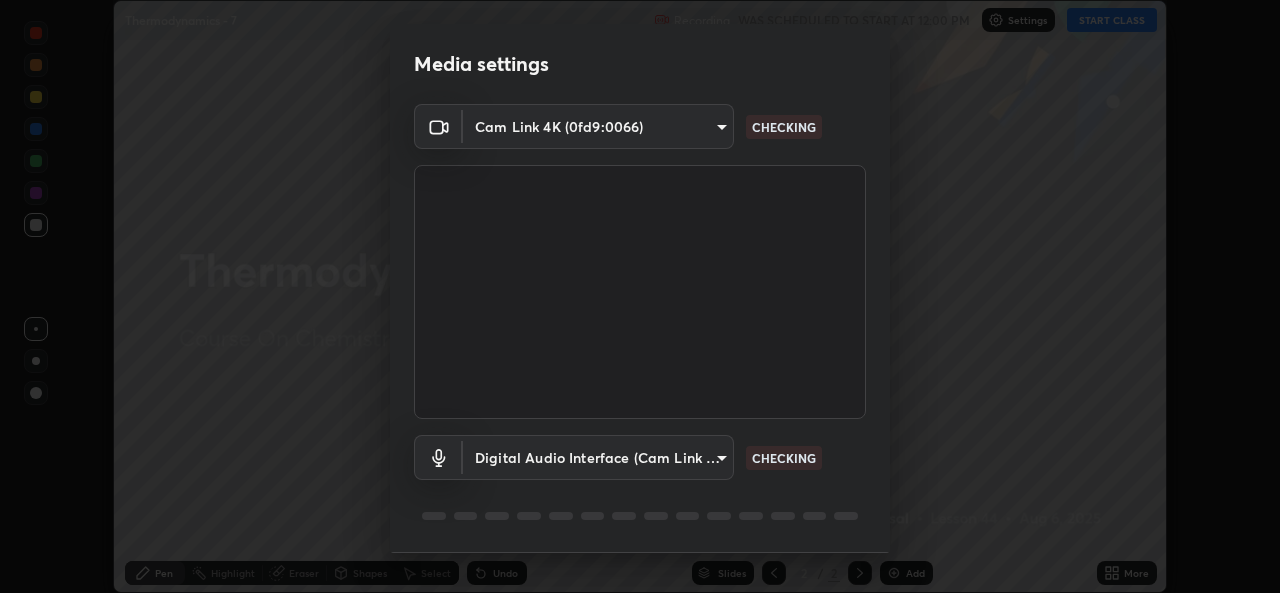type on "a83bb134842fd6c46cae91b6313aa5efba961fee809e7364c6ef7c36ed00ea69" 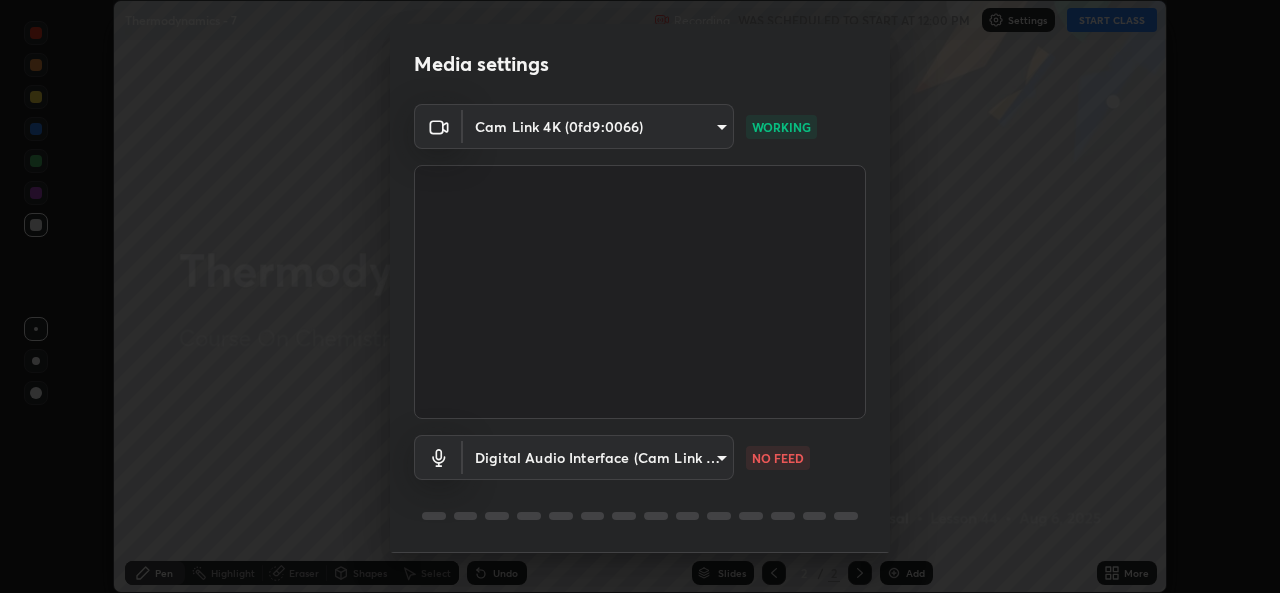 scroll, scrollTop: 63, scrollLeft: 0, axis: vertical 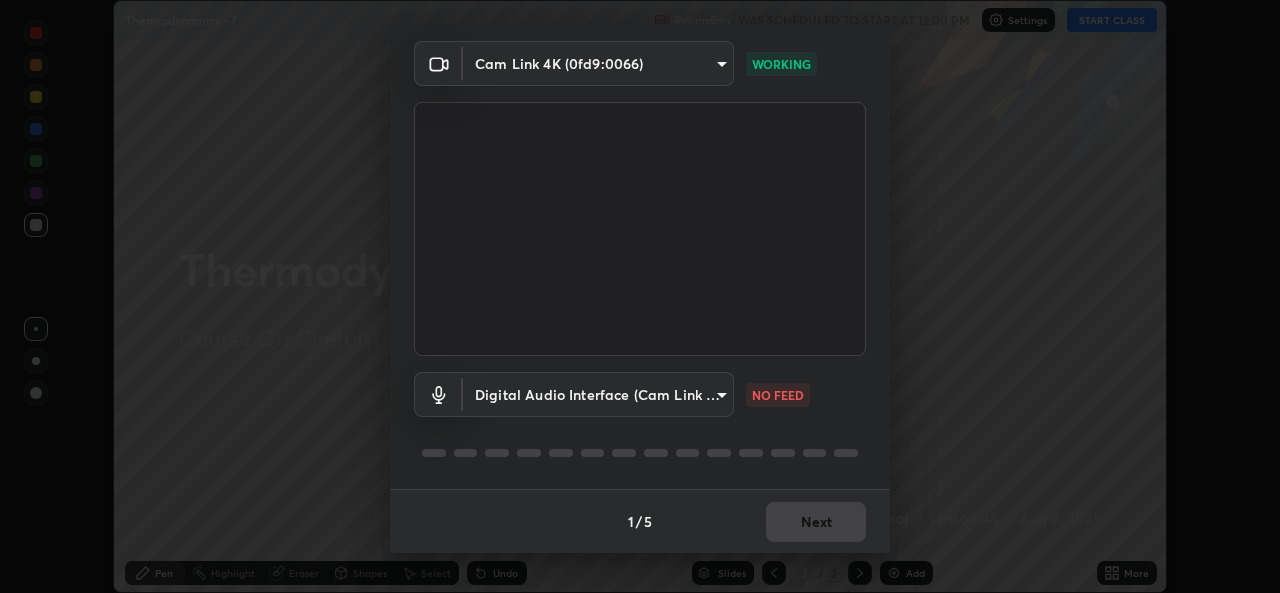 click on "Erase all Thermodynamics - 7 Recording WAS SCHEDULED TO START AT  12:00 PM Settings START CLASS Setting up your live class Thermodynamics - 7 • L44 of Course On Chemistry for NEET Conquer 1 2026 [PERSON] Pen Highlight Eraser Shapes Select Undo Slides 2 / 2 Add More No doubts shared Encourage your learners to ask a doubt for better clarity Report an issue Reason for reporting Buffering Chat not working Audio - Video sync issue Educator video quality low ​ Attach an image Report Media settings Cam Link 4K ([DEVICE_ID]) [HASH] NO FEED 1 / 5 Next" at bounding box center (640, 296) 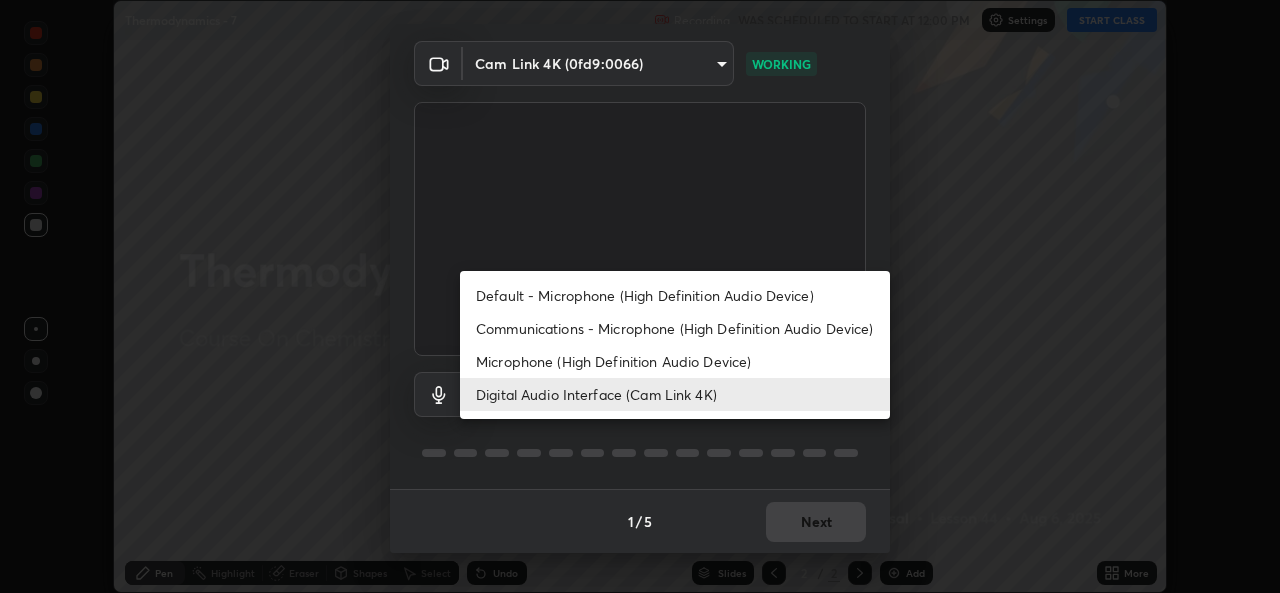 click on "Communications - Microphone (High Definition Audio Device)" at bounding box center [675, 328] 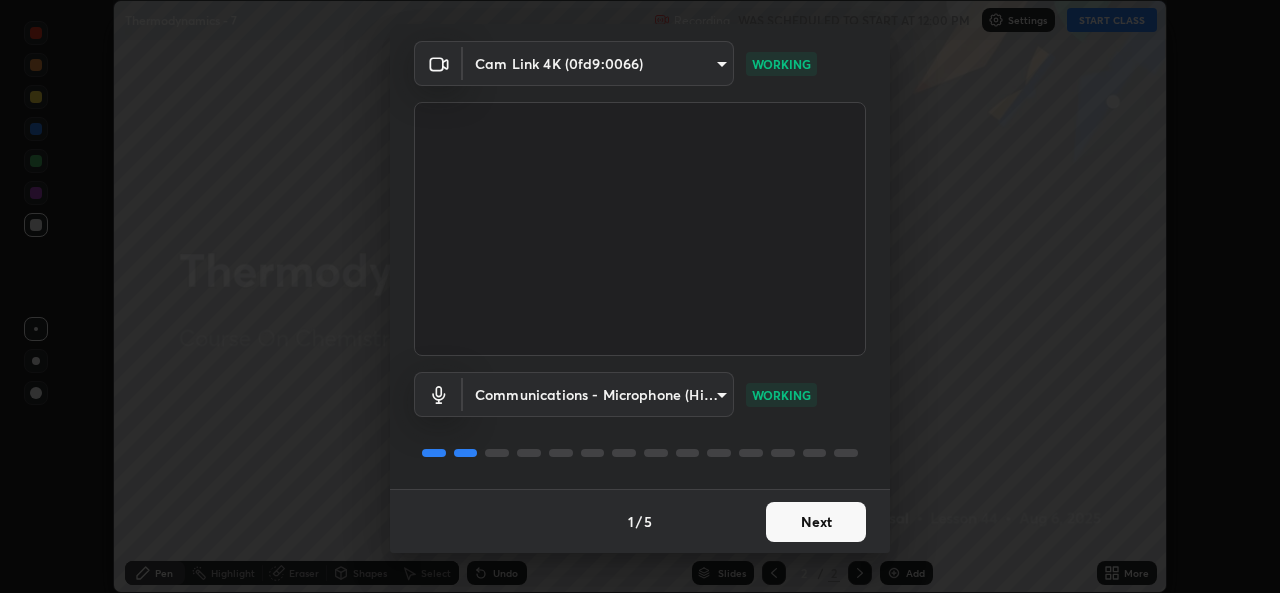 click on "Next" at bounding box center [816, 522] 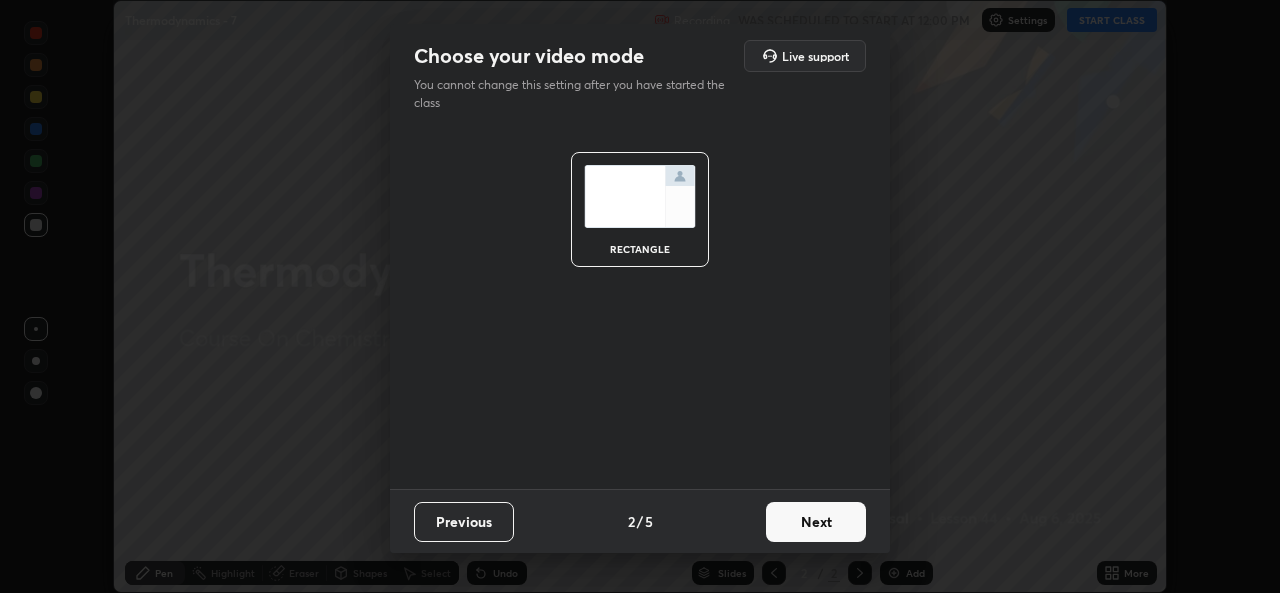 scroll, scrollTop: 0, scrollLeft: 0, axis: both 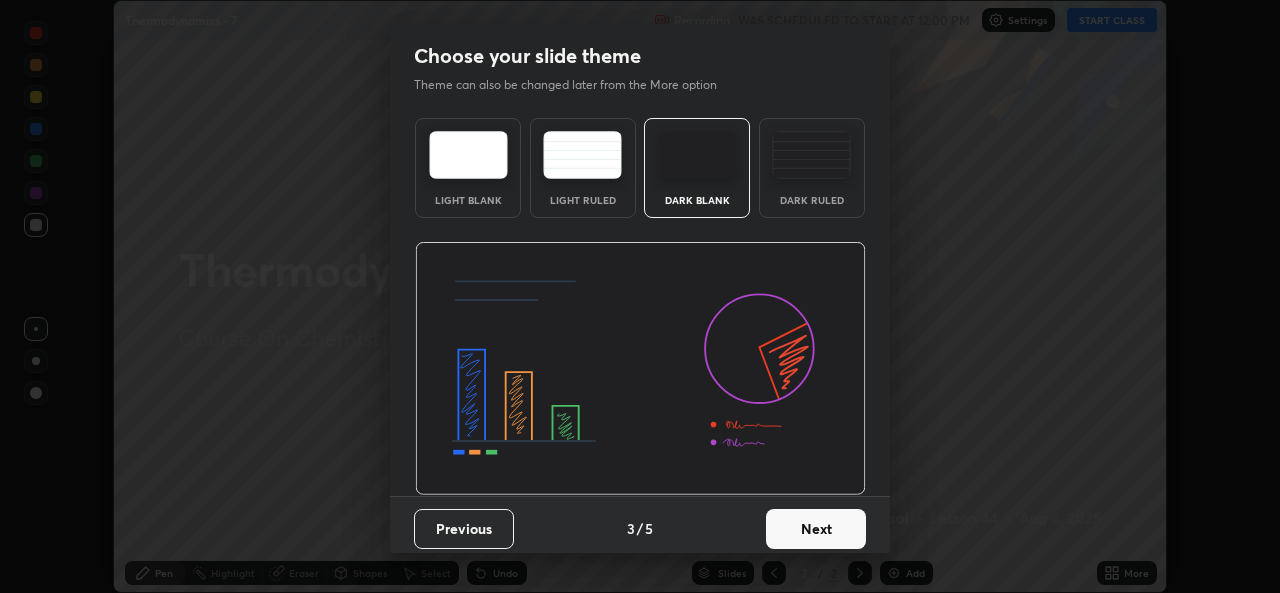 click on "Next" at bounding box center (816, 529) 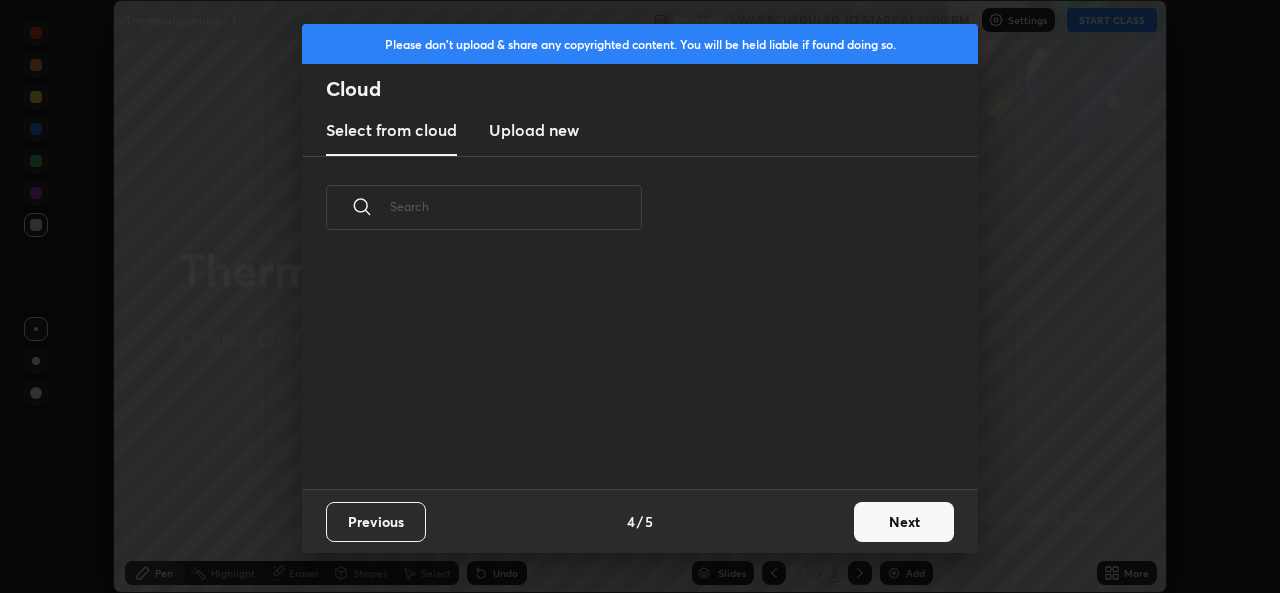 click on "Next" at bounding box center (904, 522) 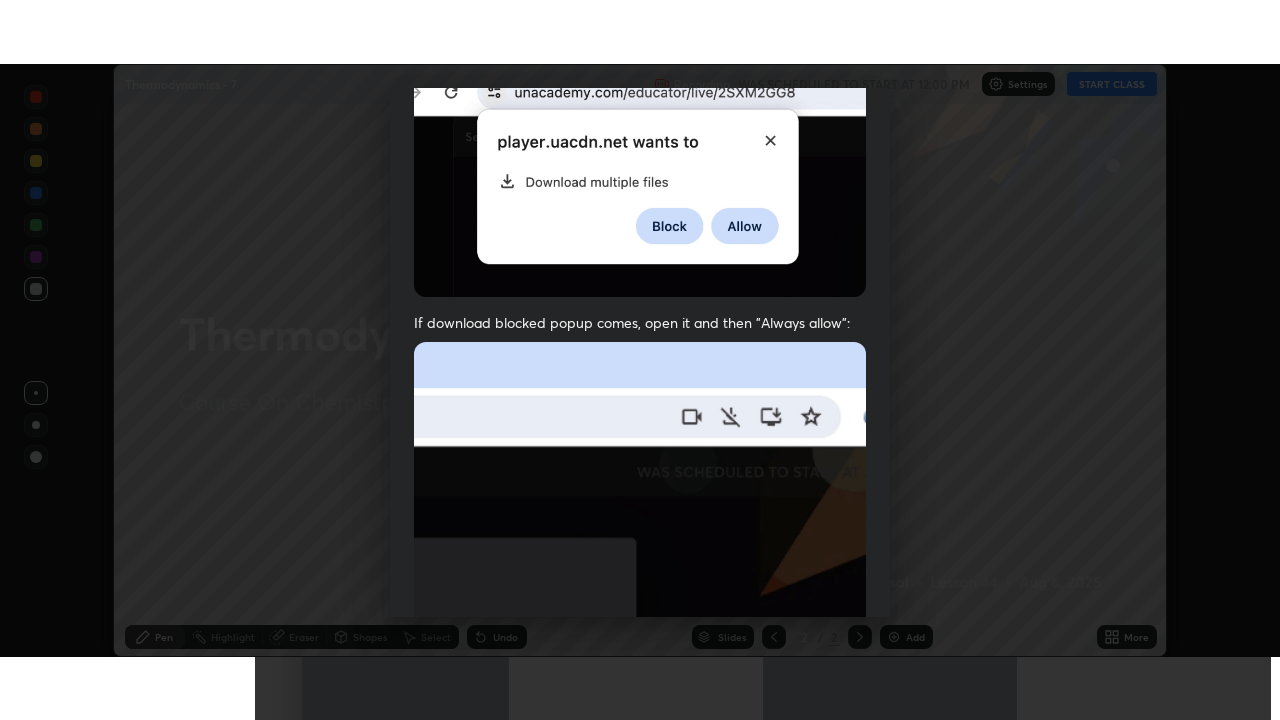 scroll, scrollTop: 471, scrollLeft: 0, axis: vertical 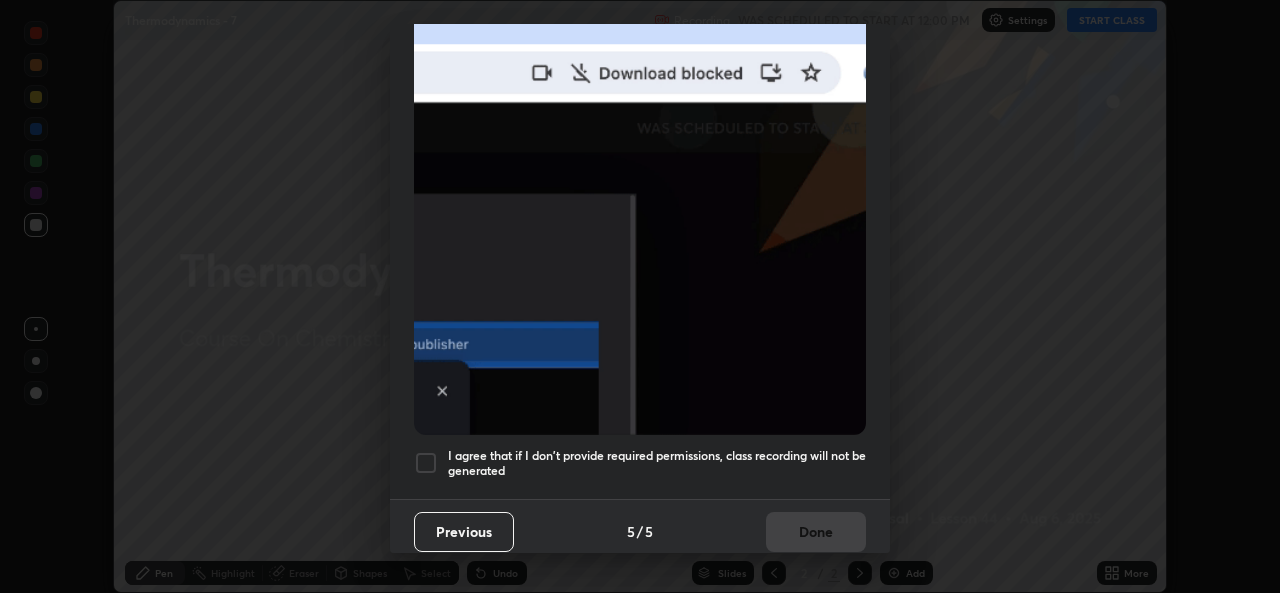 click on "I agree that if I don't provide required permissions, class recording will not be generated" at bounding box center [640, 463] 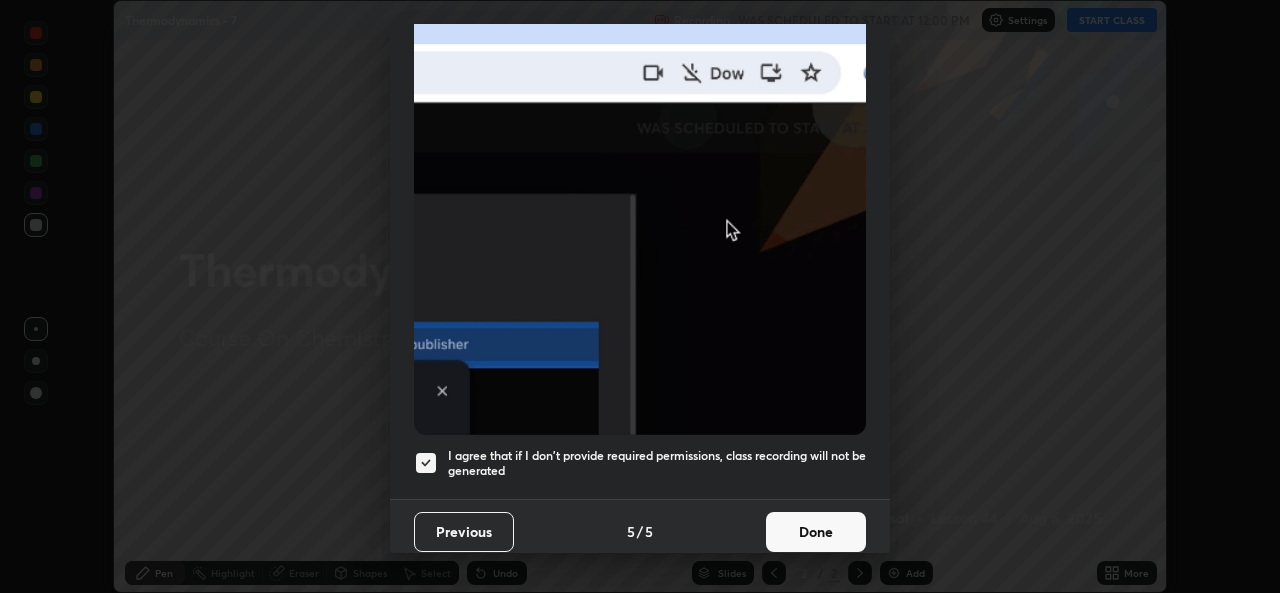 click on "Done" at bounding box center (816, 532) 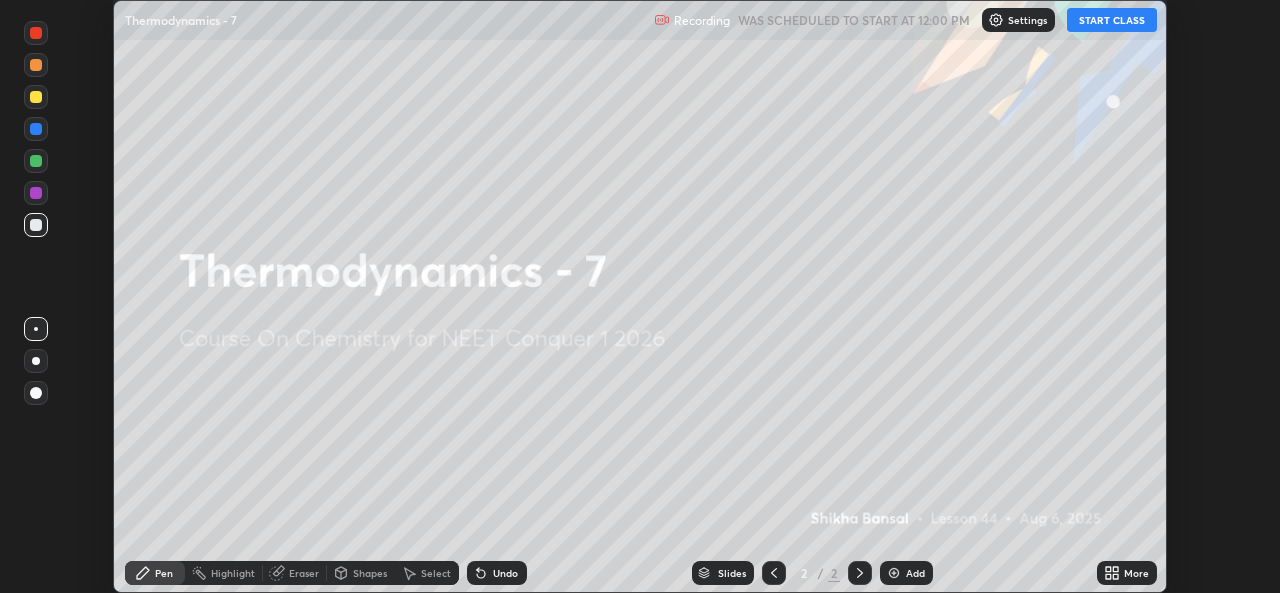 click on "START CLASS" at bounding box center [1112, 20] 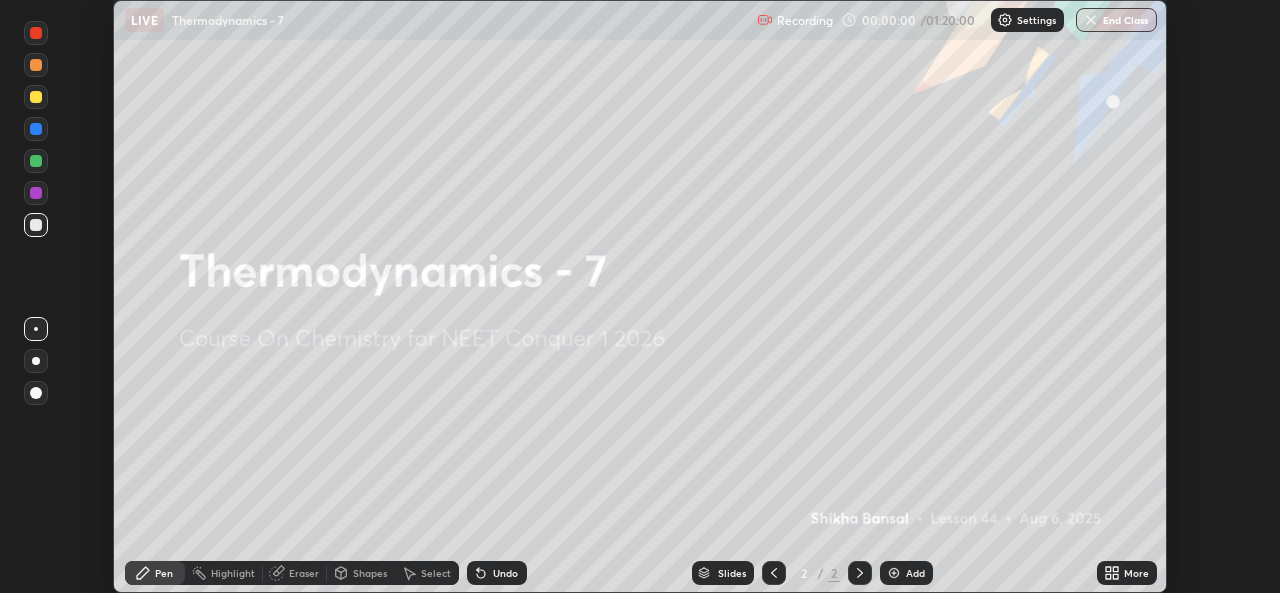 click on "More" at bounding box center (1127, 573) 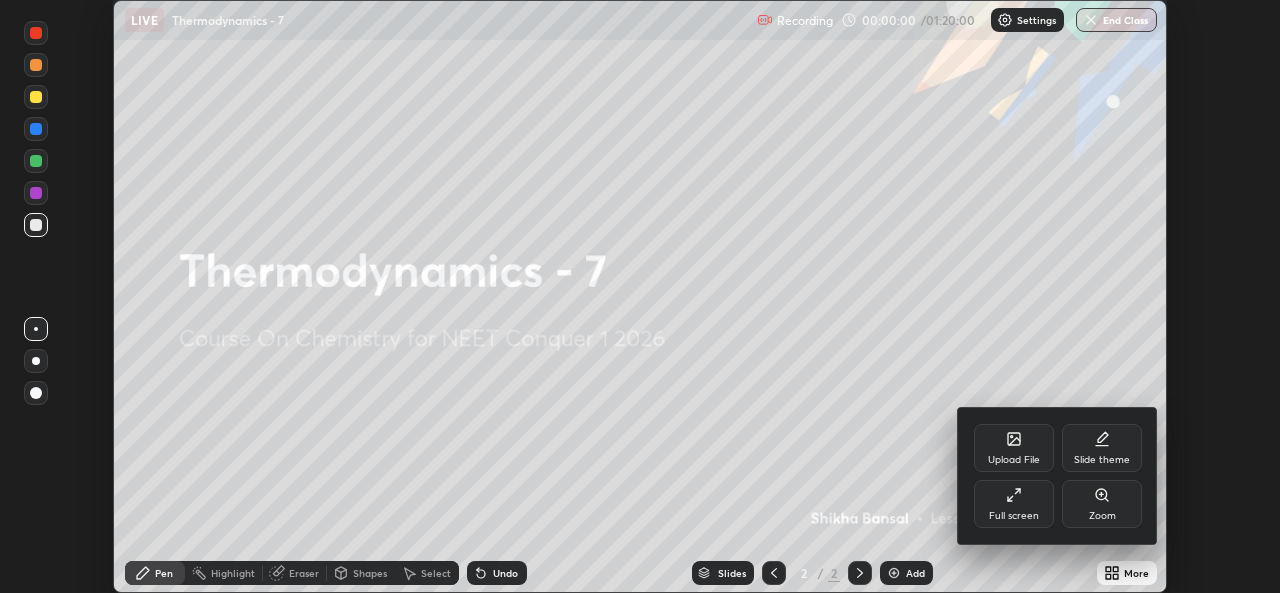 click on "Full screen" at bounding box center [1014, 516] 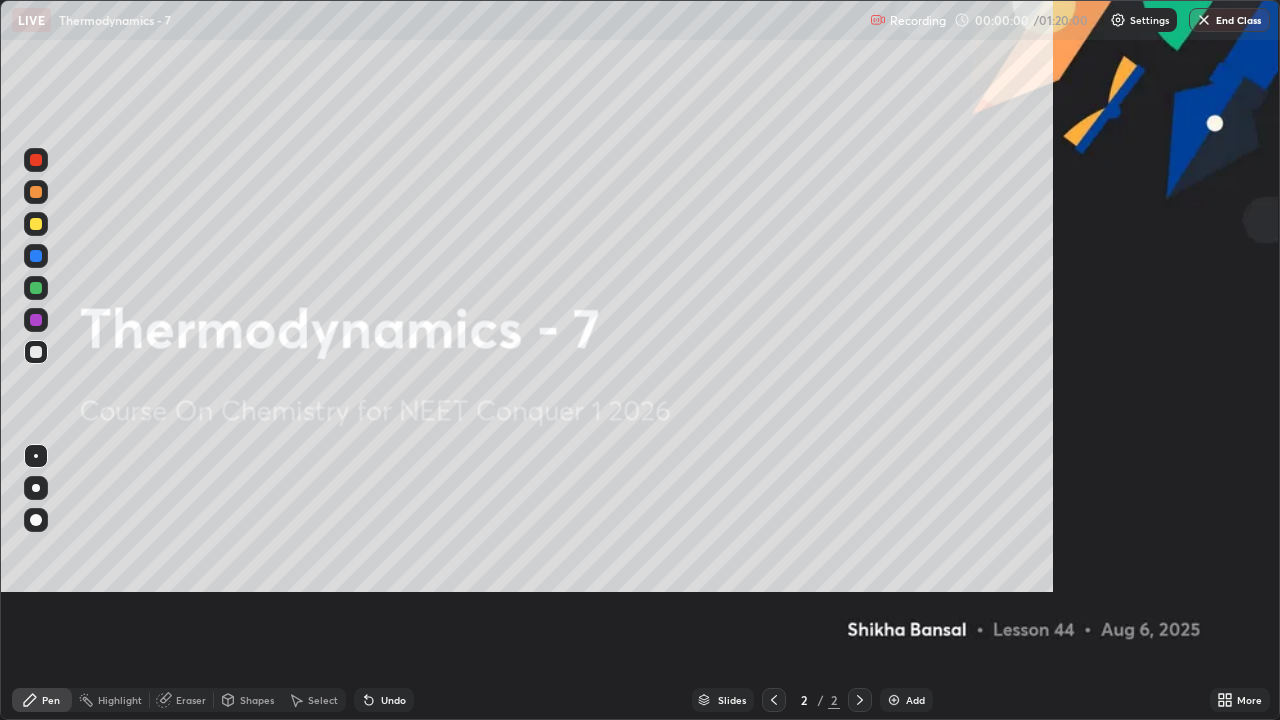 scroll, scrollTop: 99280, scrollLeft: 98720, axis: both 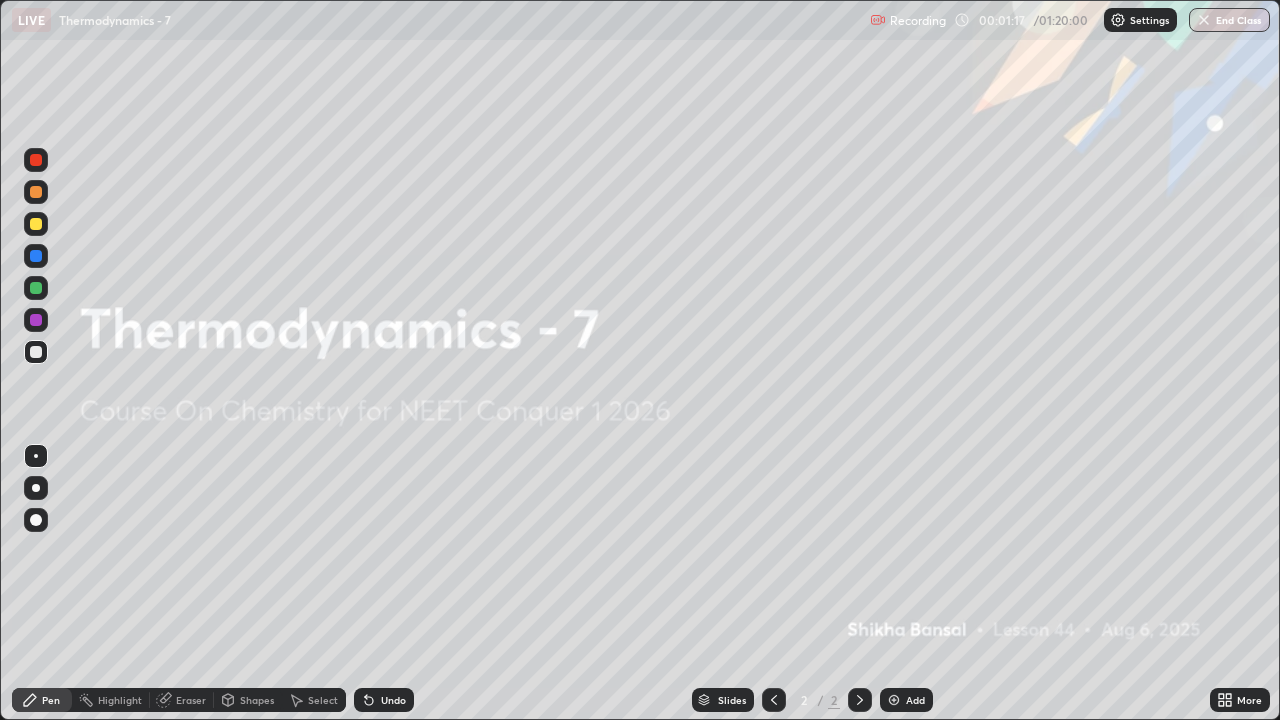 click on "Add" at bounding box center (915, 700) 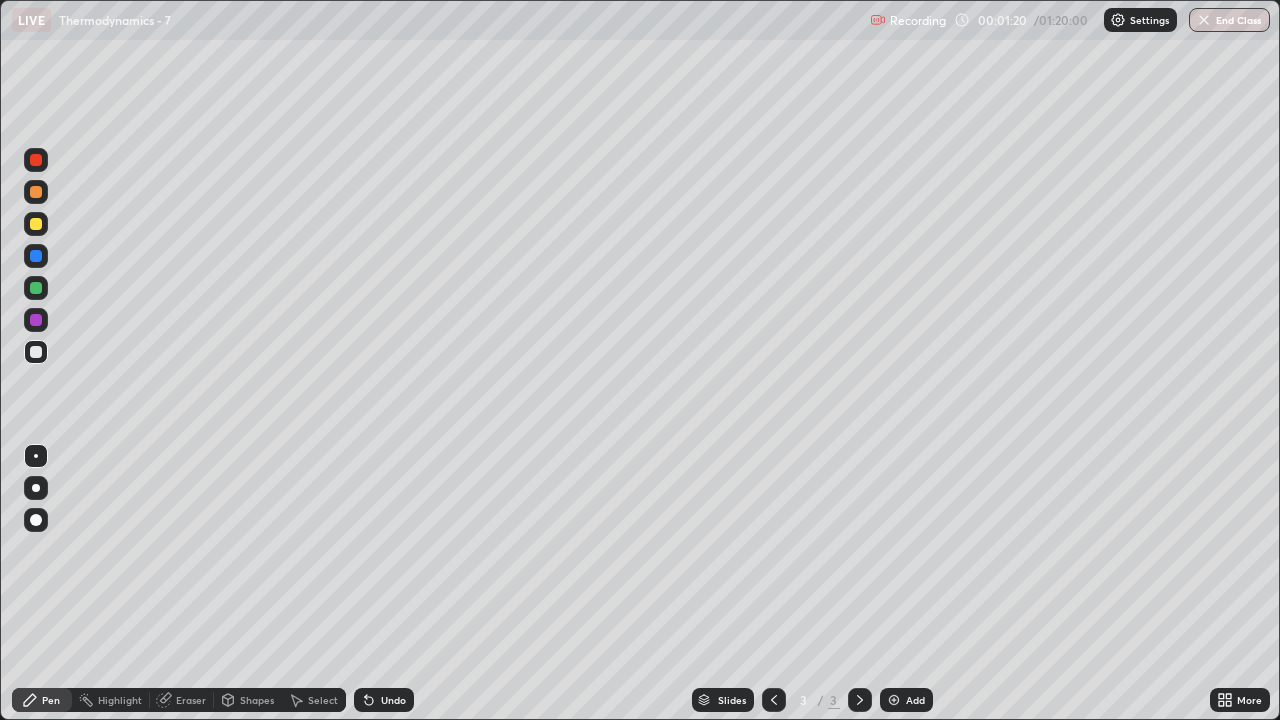 click at bounding box center [36, 224] 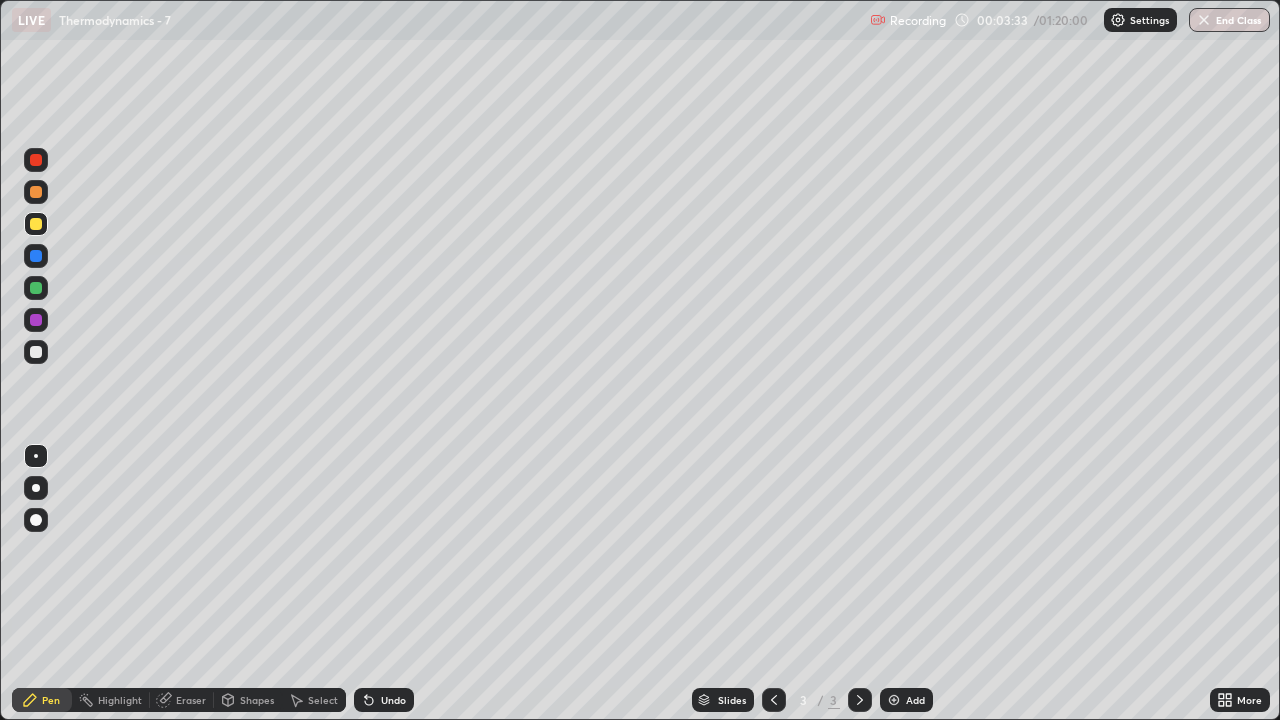click on "Undo" at bounding box center [384, 700] 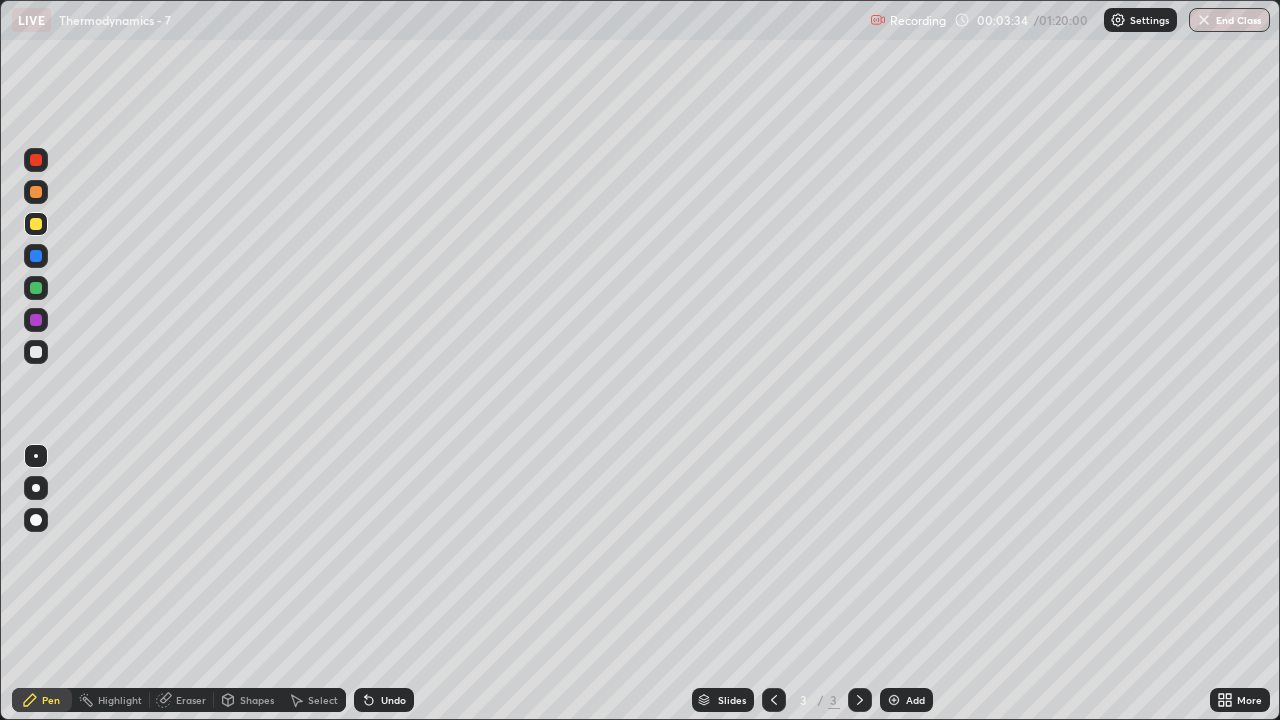 click on "Undo" at bounding box center [393, 700] 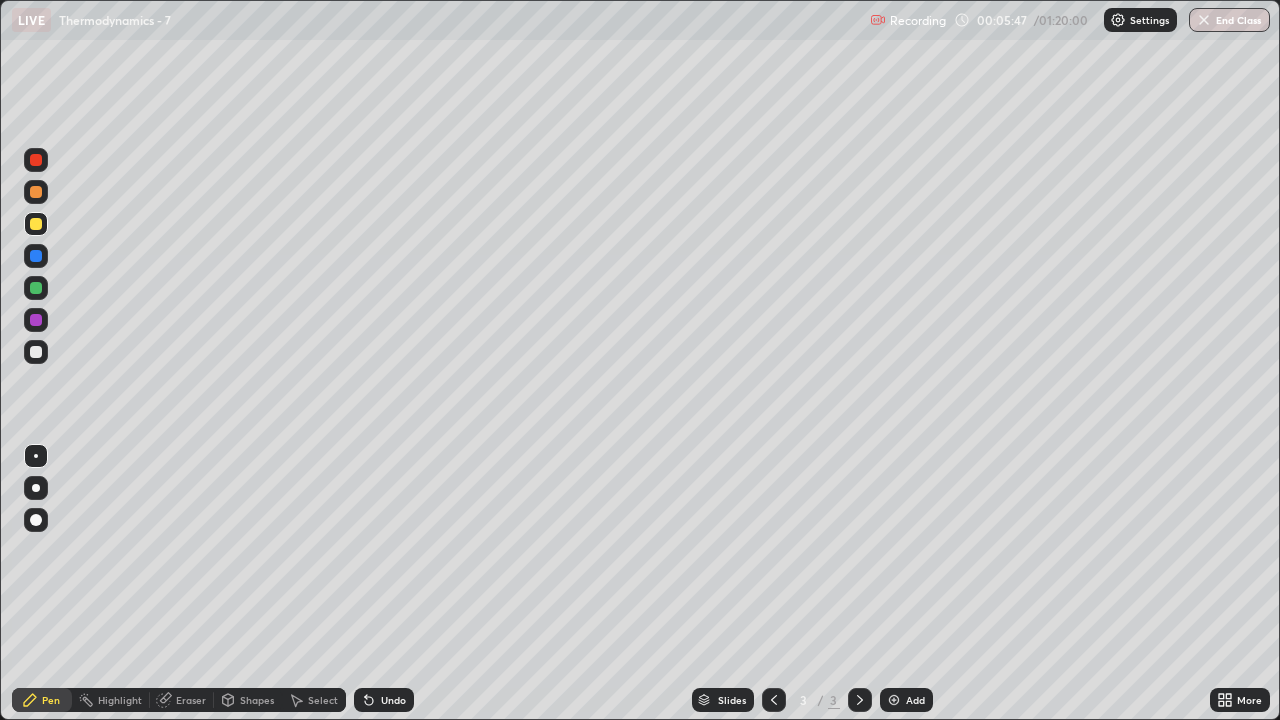 click on "Add" at bounding box center [915, 700] 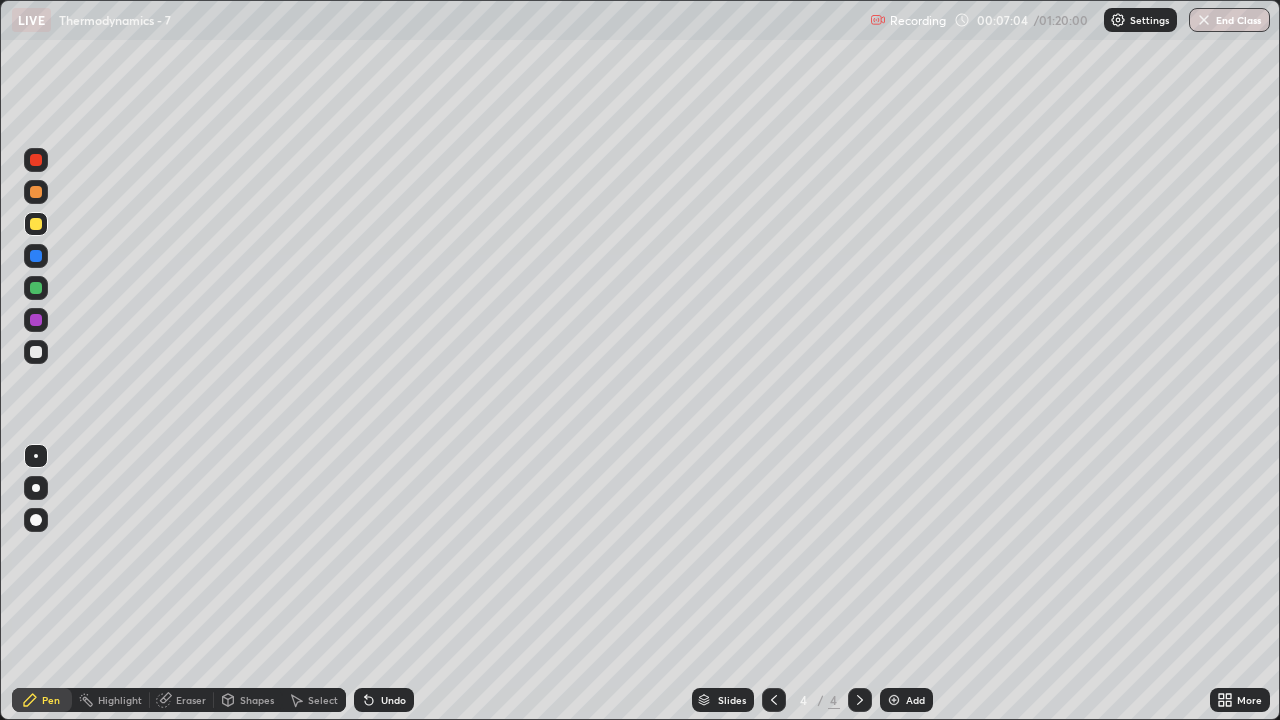 click at bounding box center [36, 352] 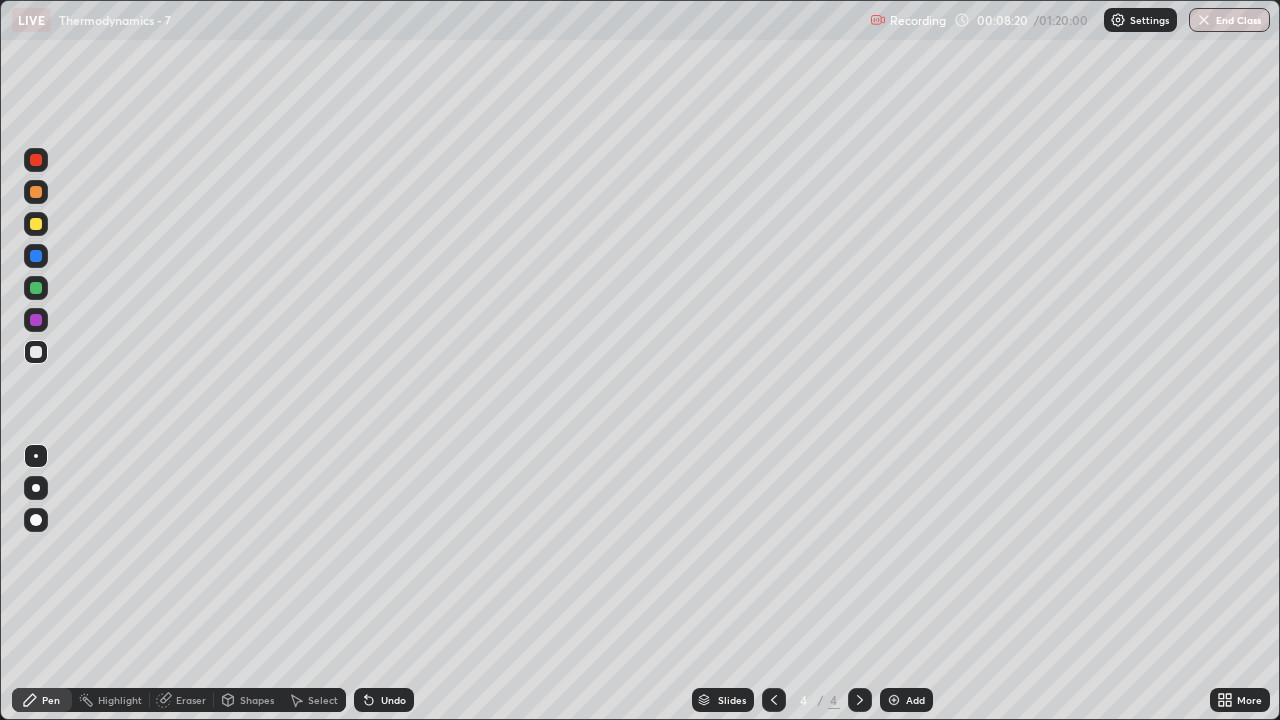 click at bounding box center [36, 224] 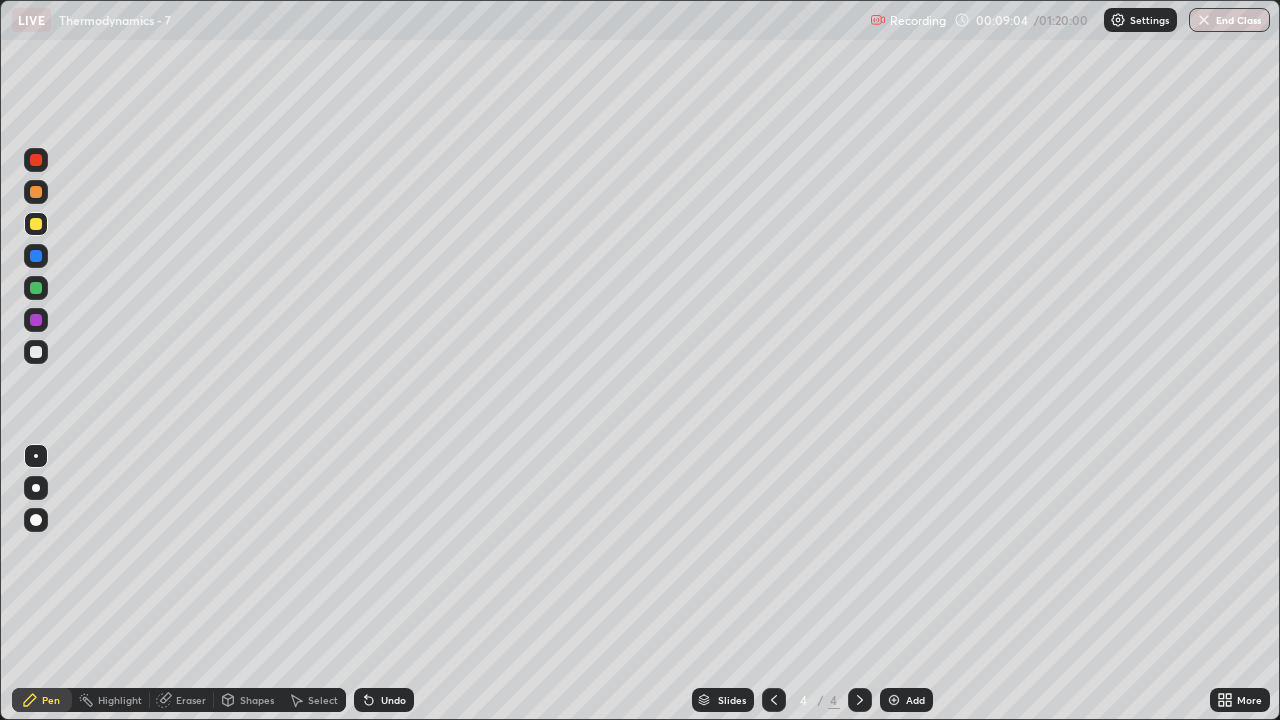click at bounding box center (36, 352) 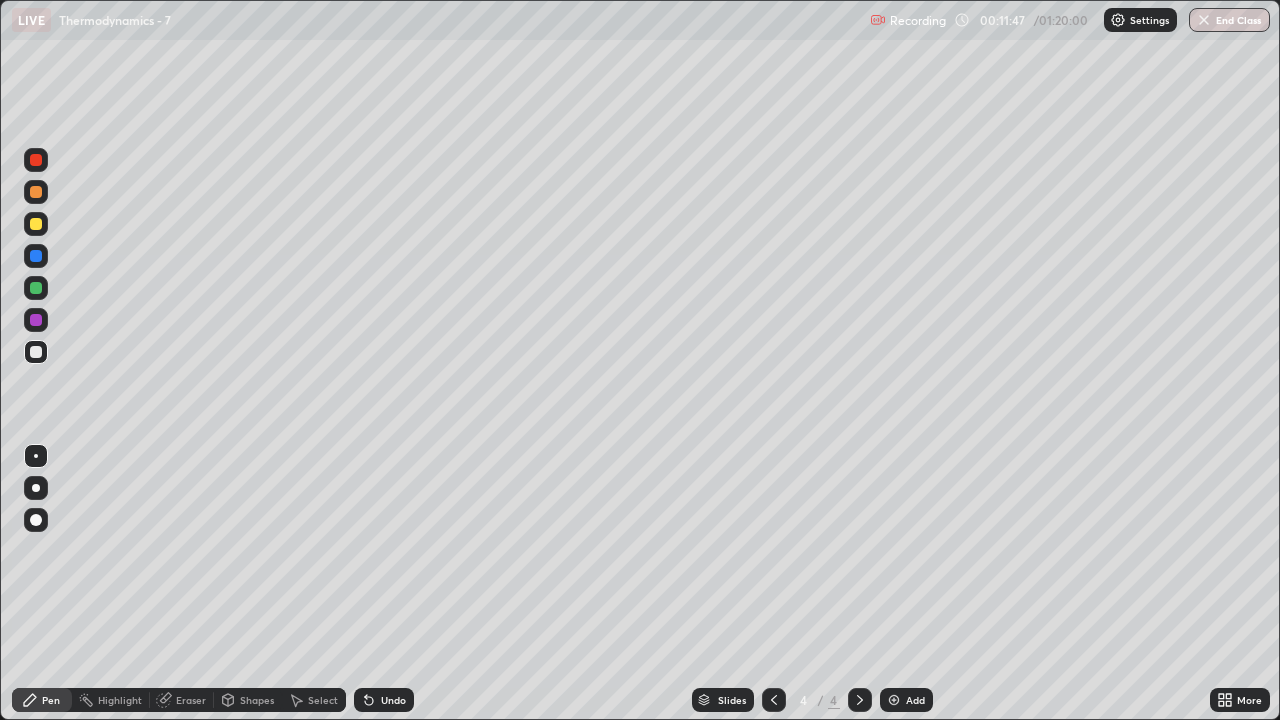 click on "Add" at bounding box center [915, 700] 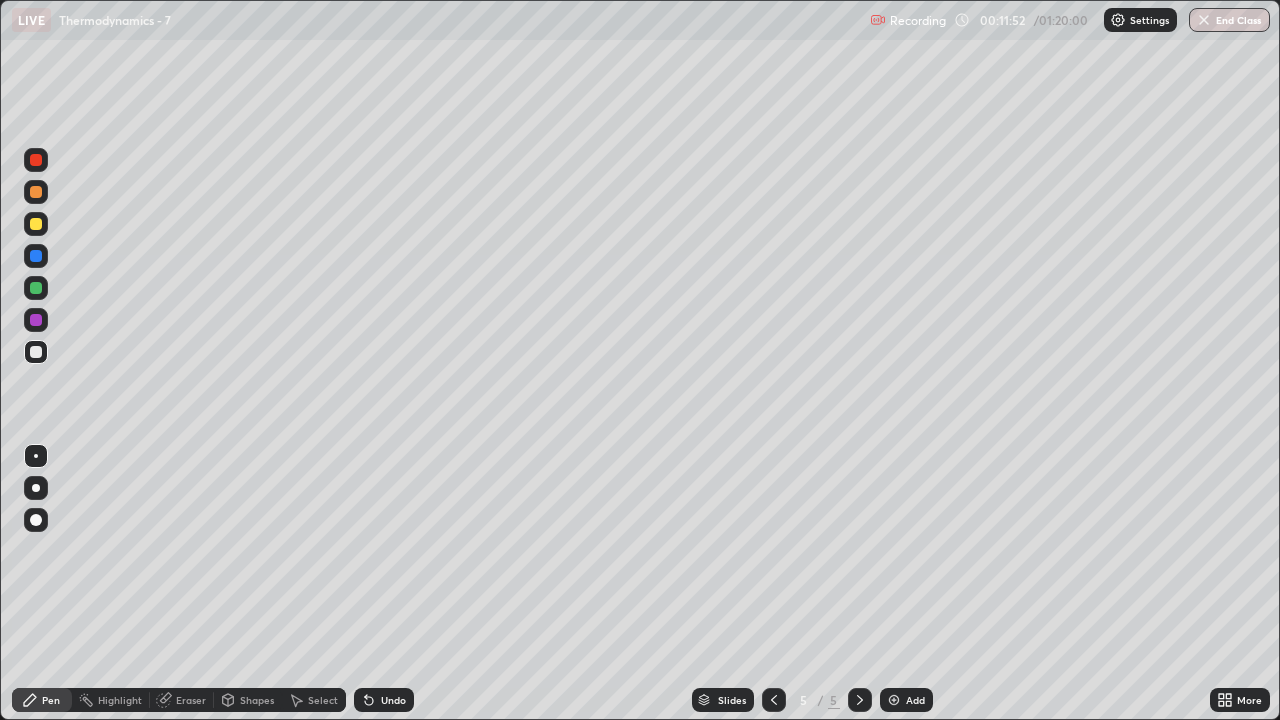 click at bounding box center (36, 224) 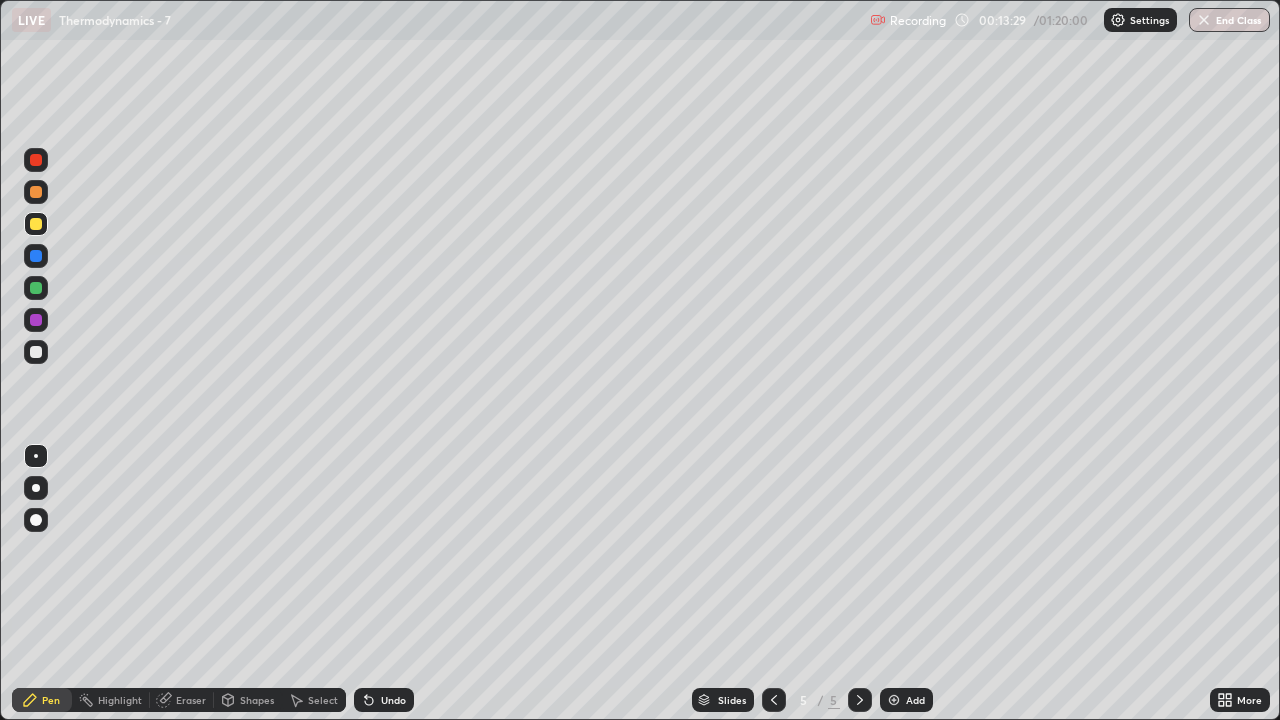 click at bounding box center (36, 352) 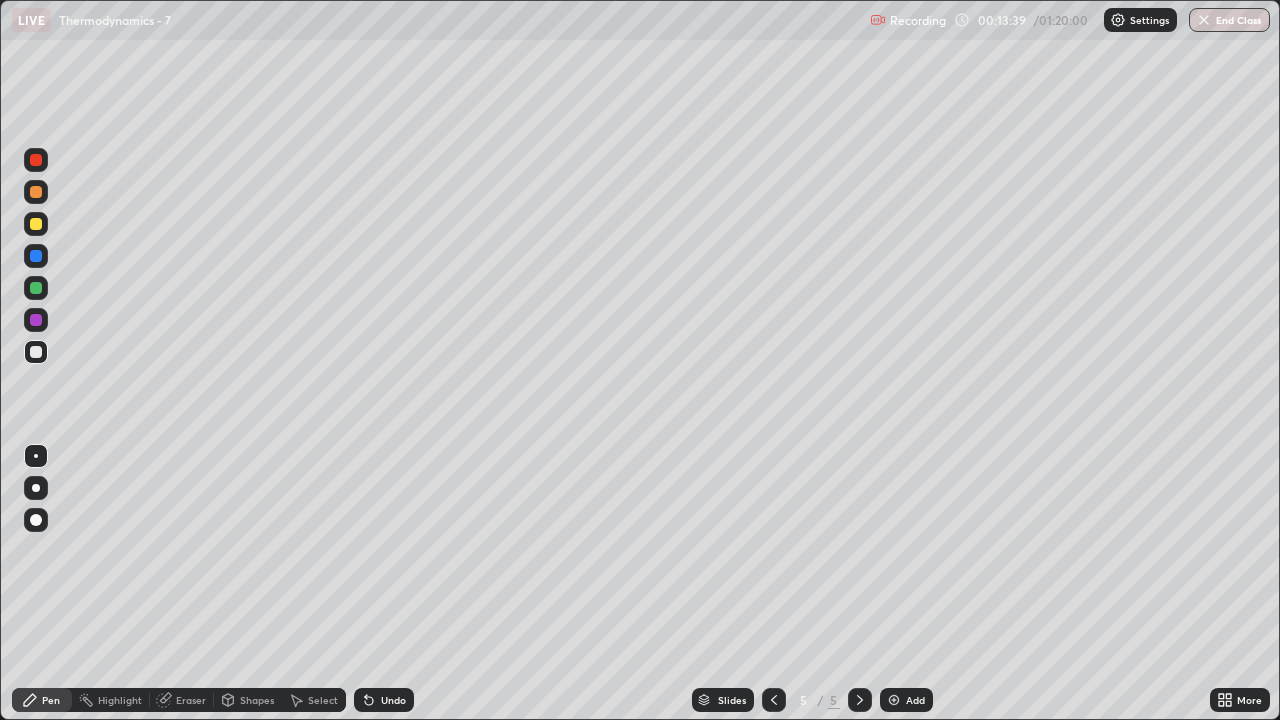 click on "Eraser" at bounding box center [191, 700] 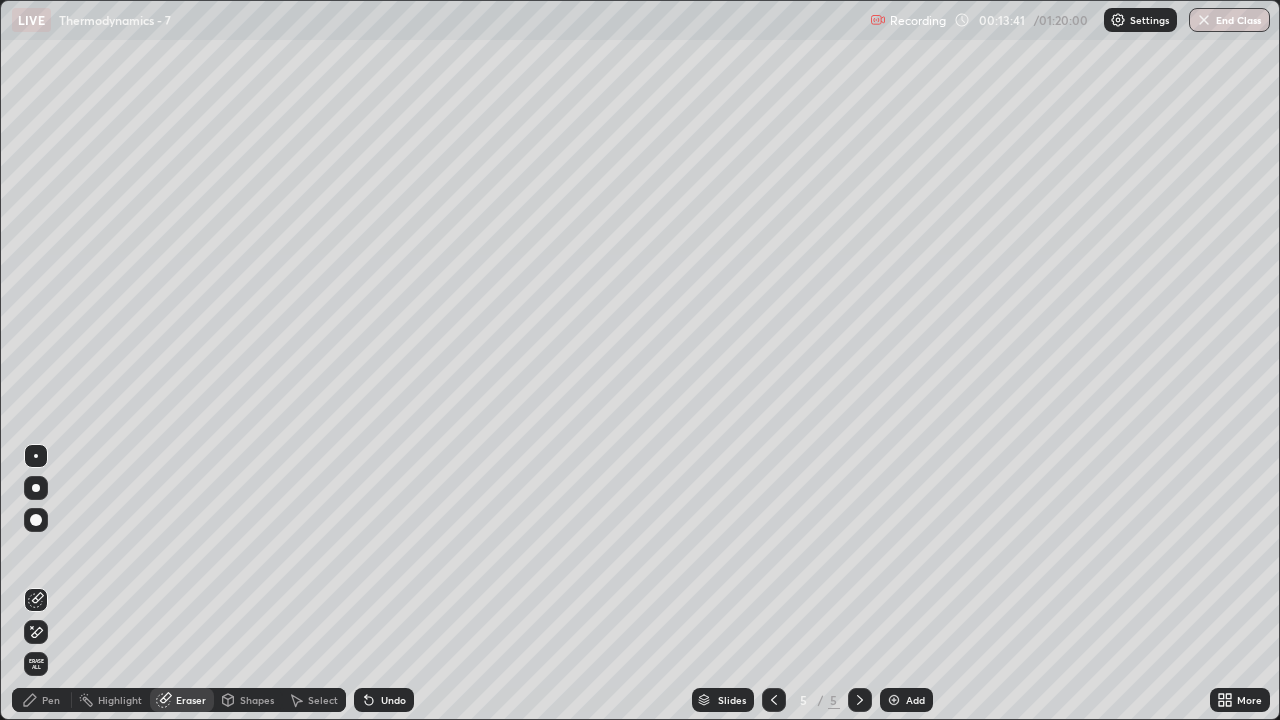 click on "Pen" at bounding box center (42, 700) 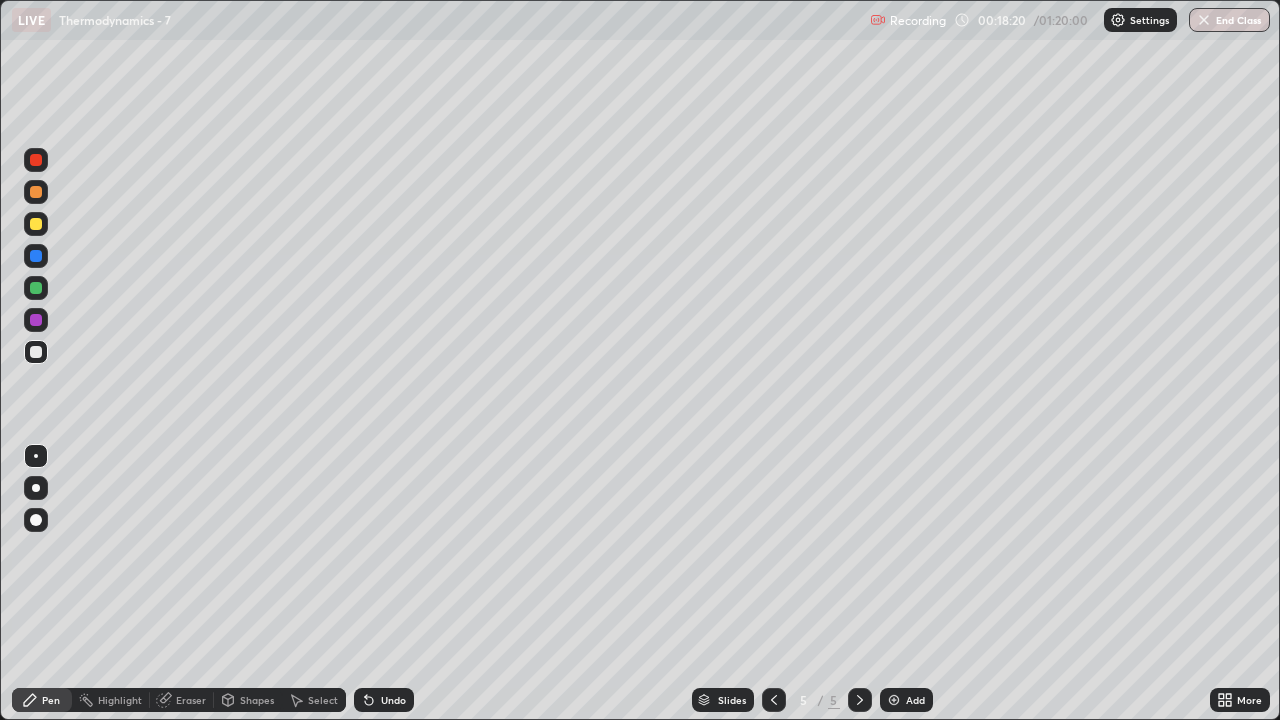 click at bounding box center [36, 288] 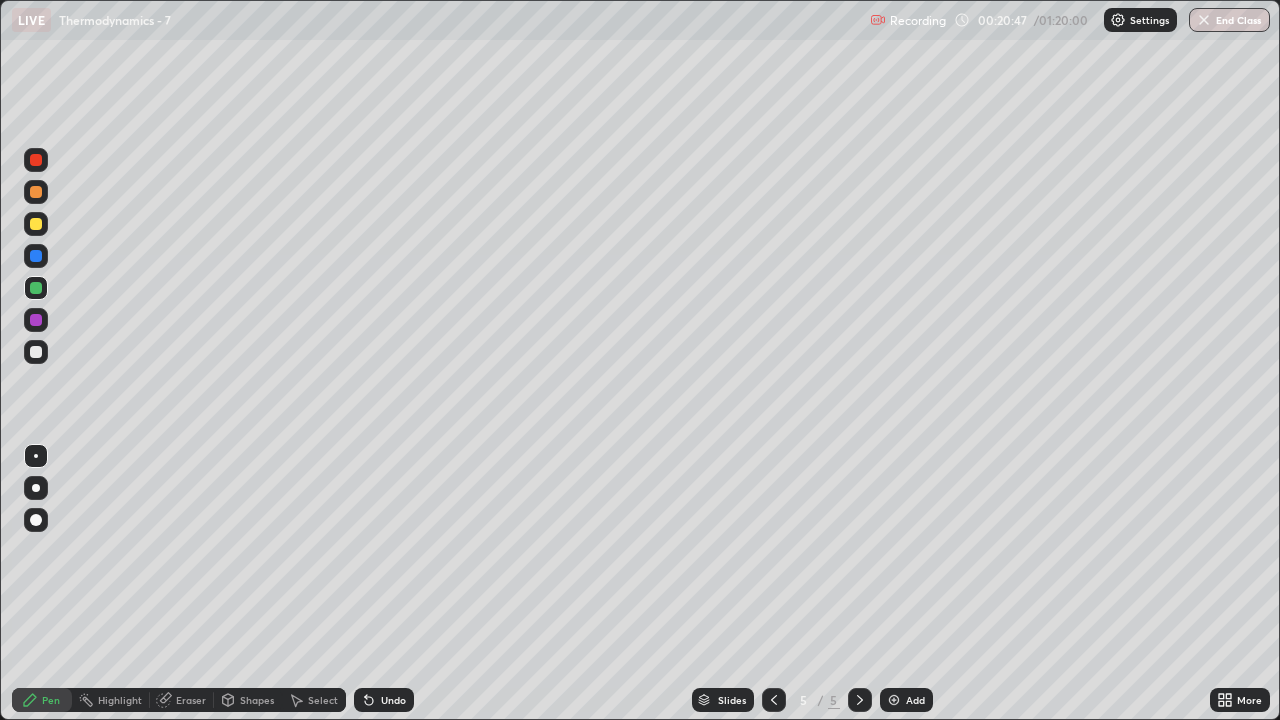 click 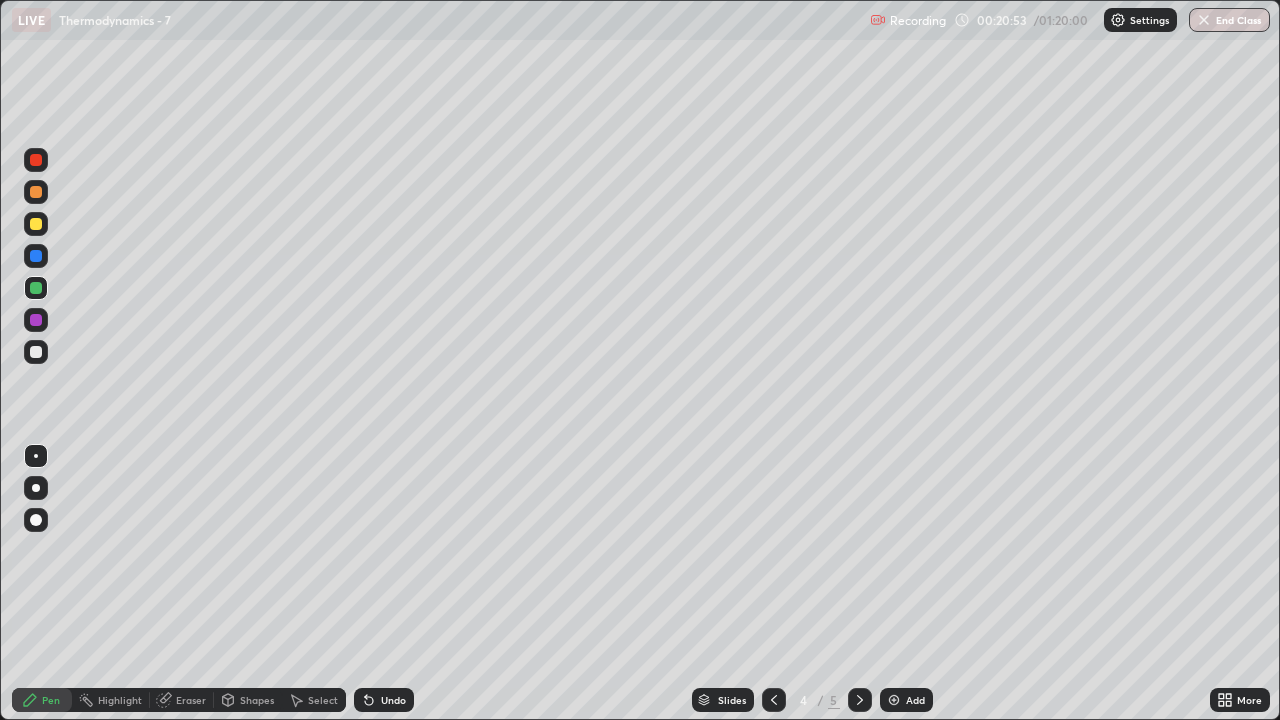 click at bounding box center (36, 288) 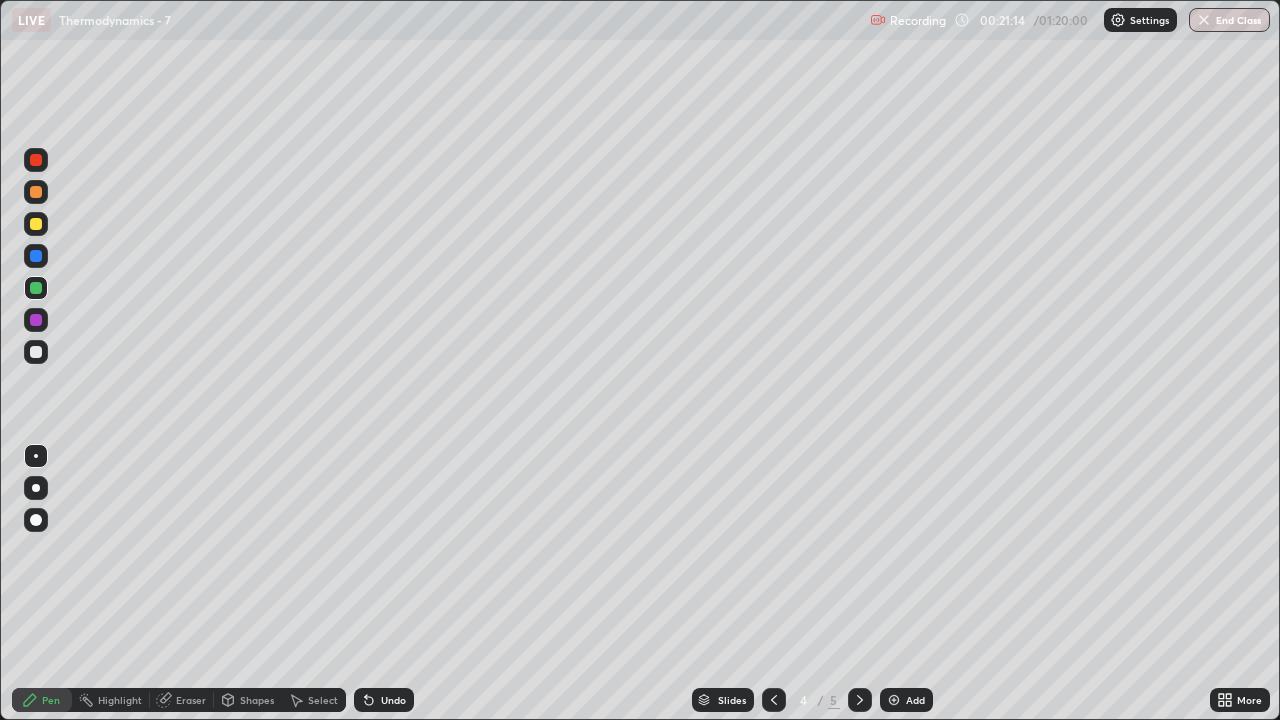 click 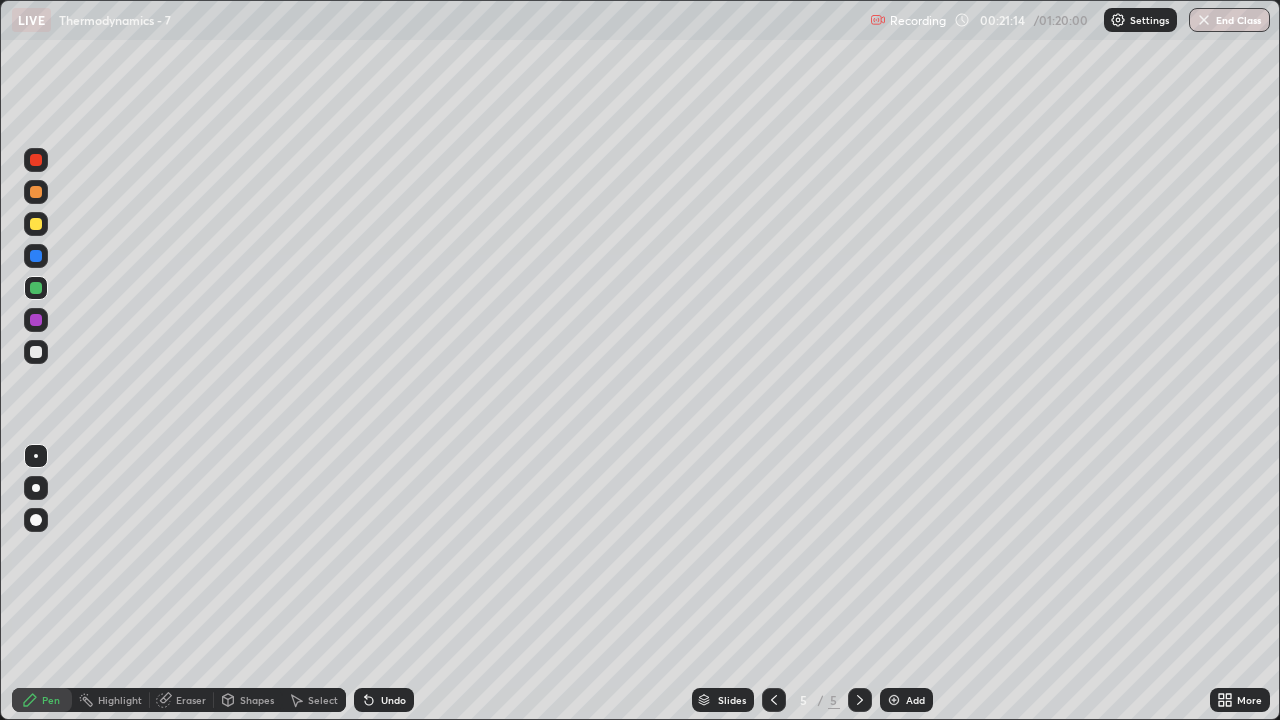 click 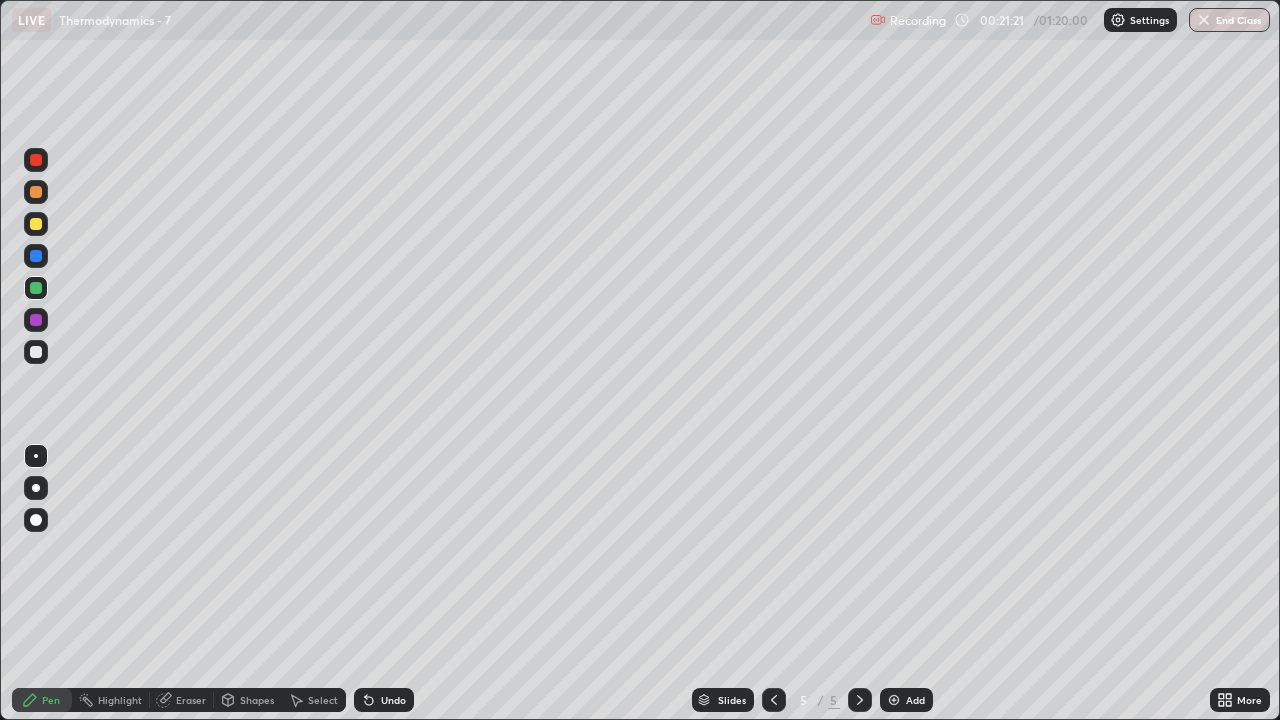 click at bounding box center [894, 700] 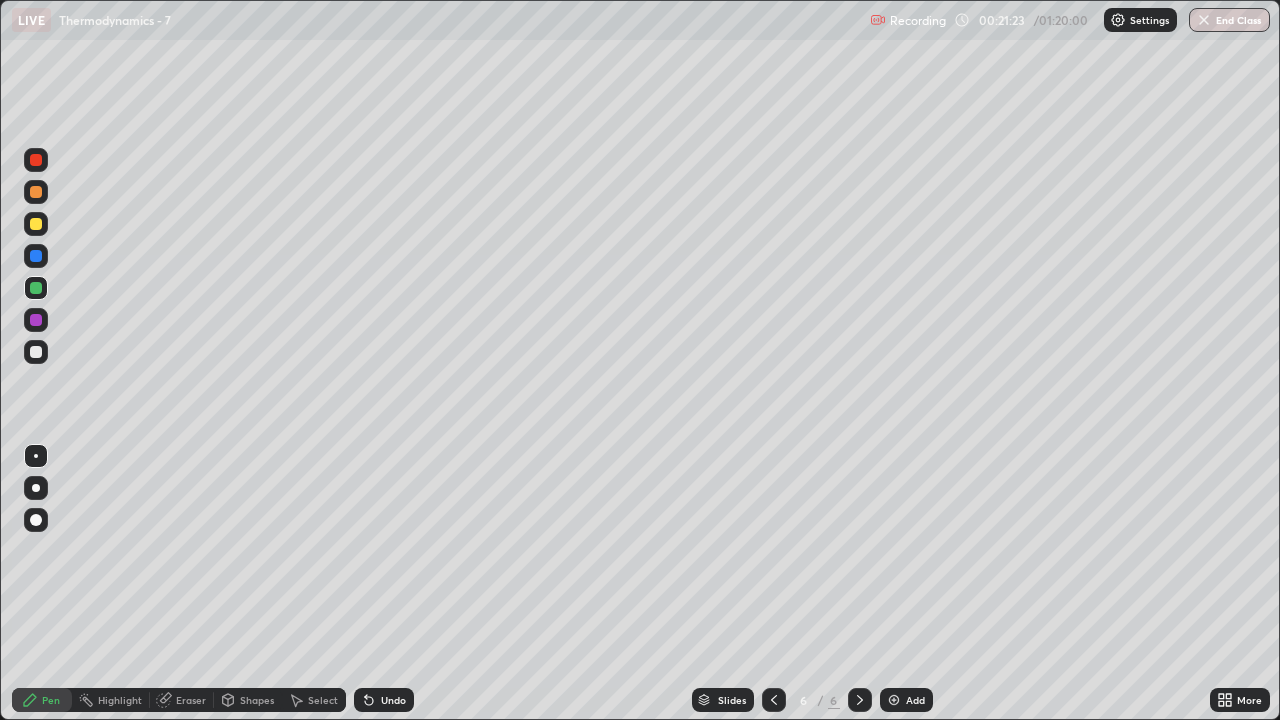 click at bounding box center (36, 224) 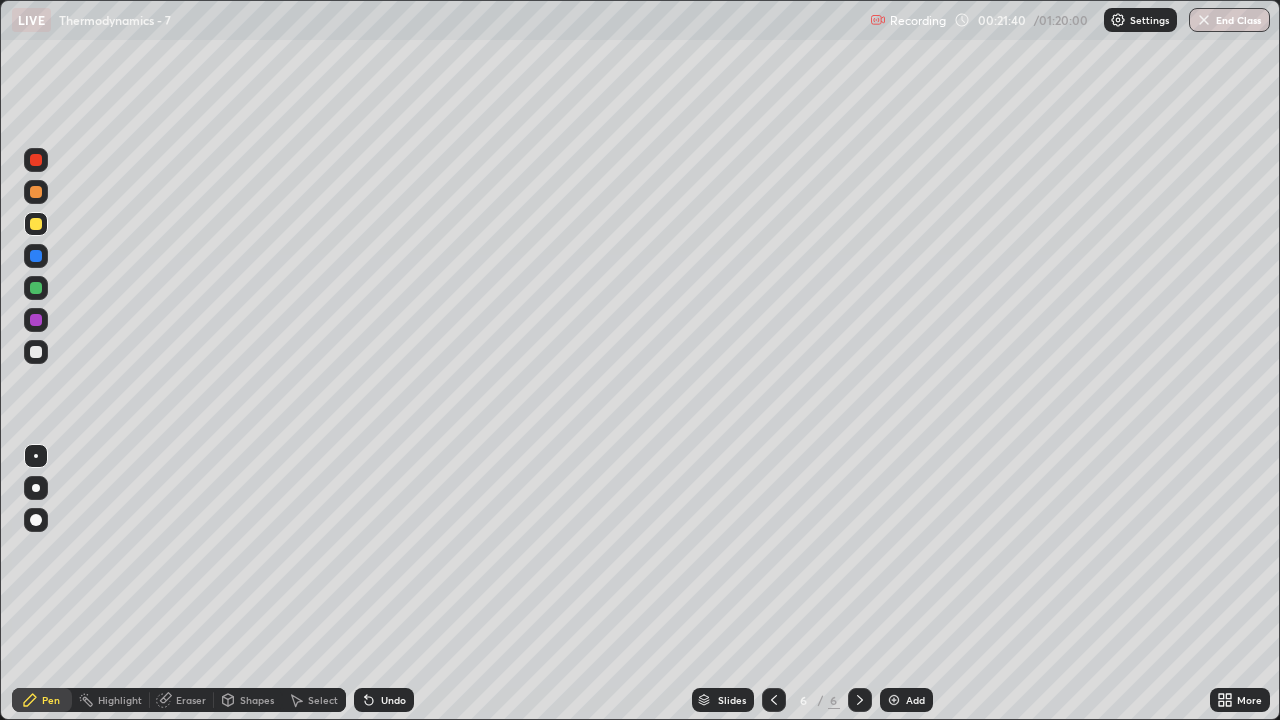 click at bounding box center (36, 352) 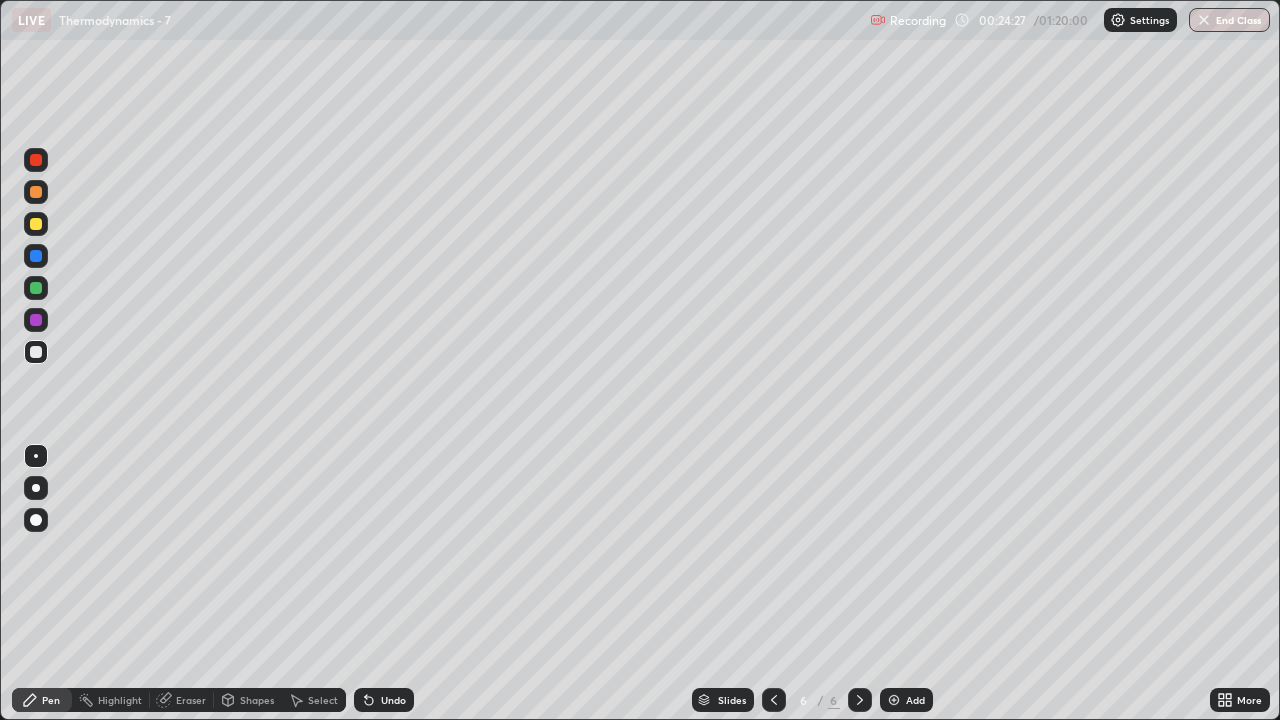click at bounding box center [36, 224] 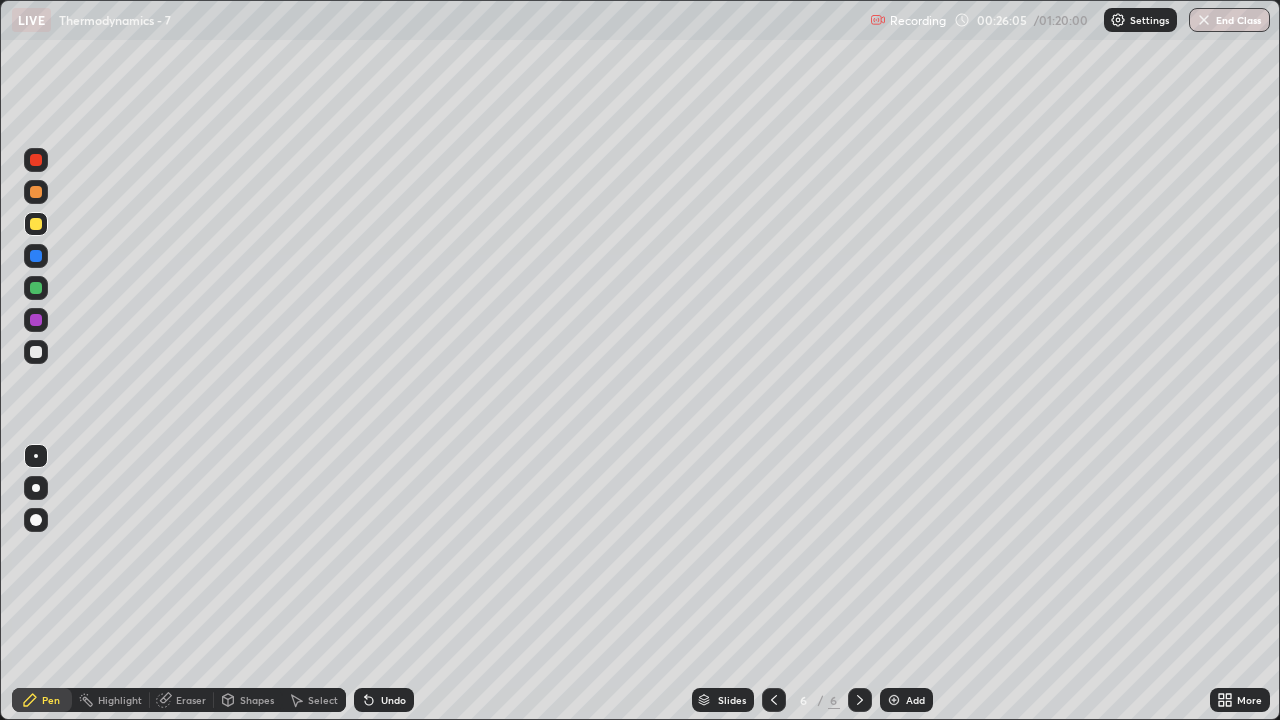 click at bounding box center [36, 352] 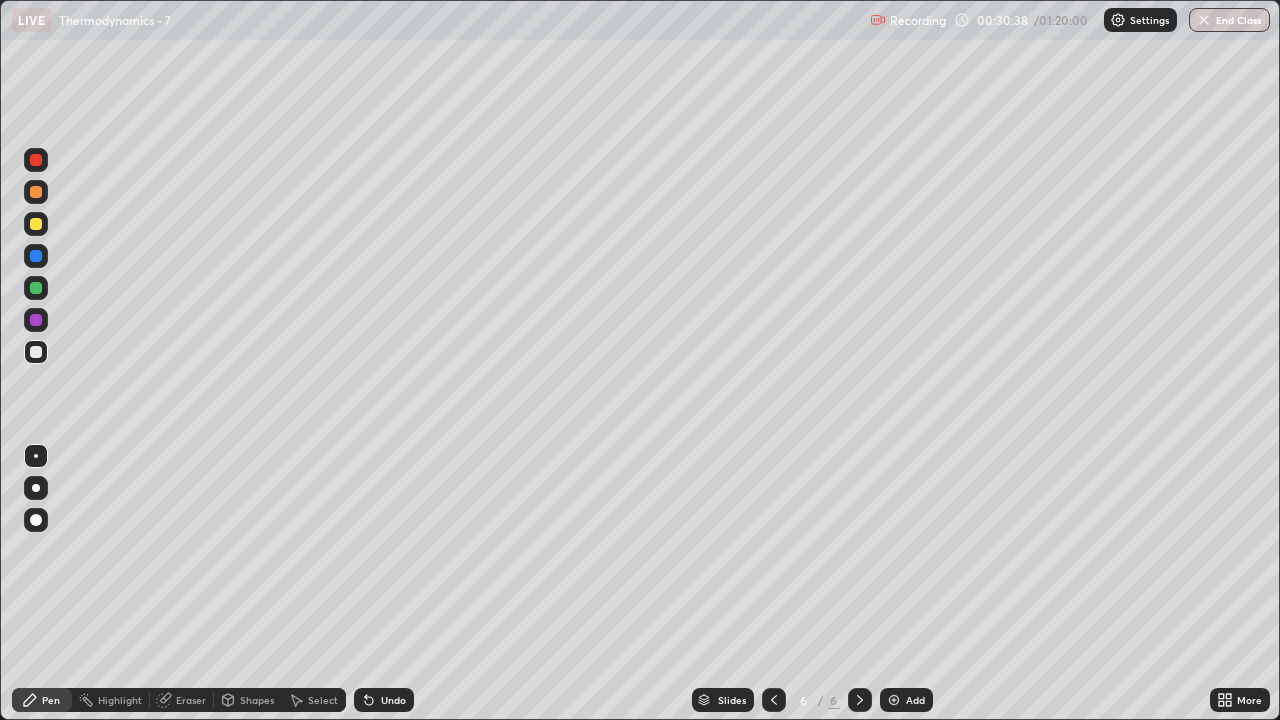 click at bounding box center [860, 700] 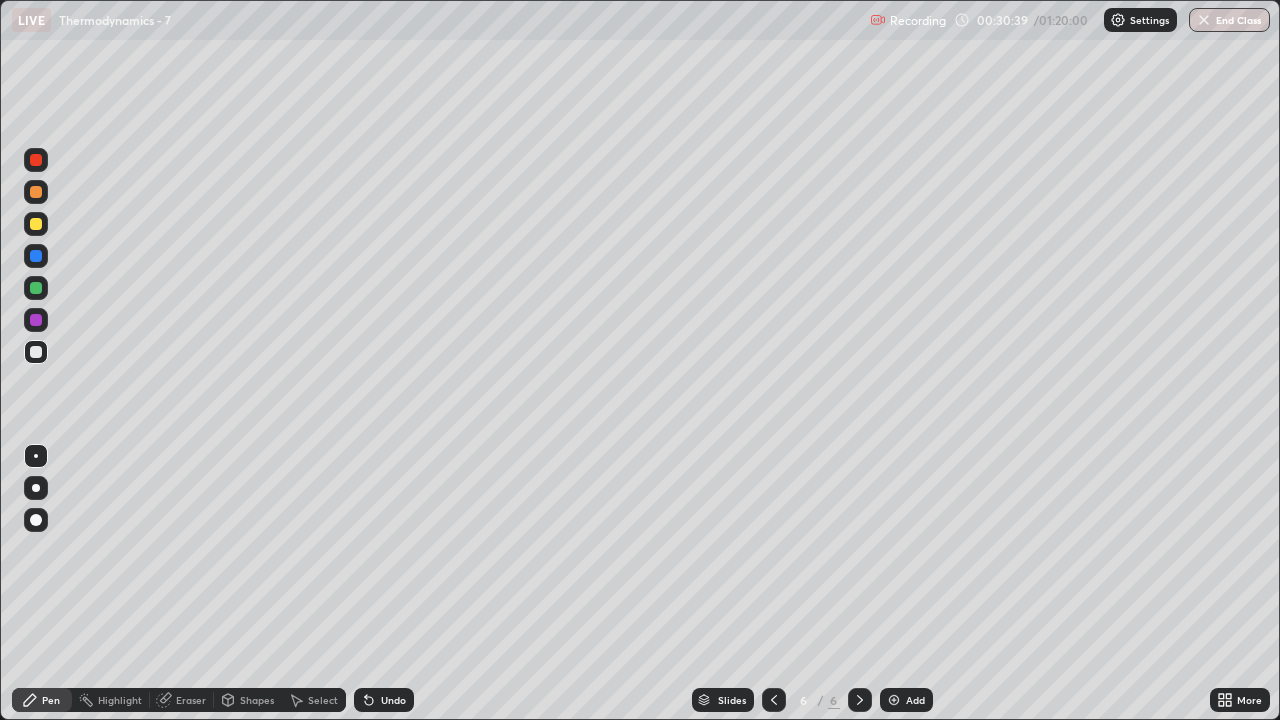 click on "Add" at bounding box center (915, 700) 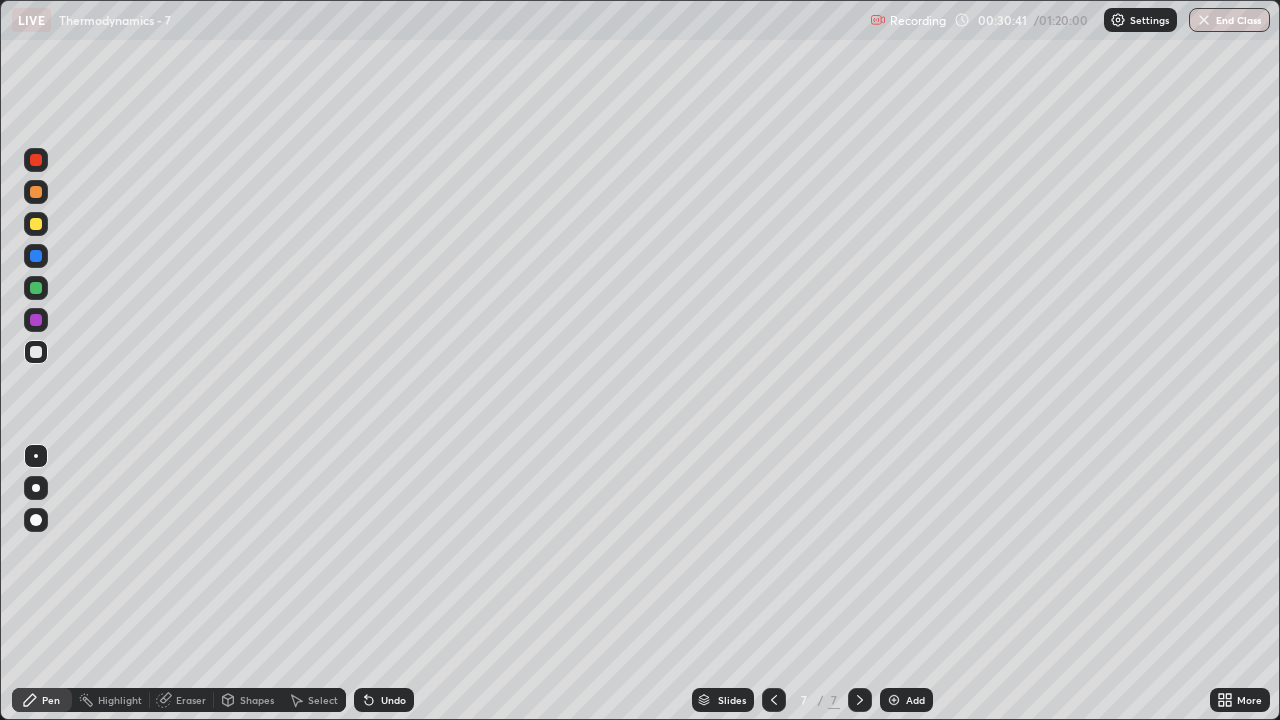 click at bounding box center (36, 224) 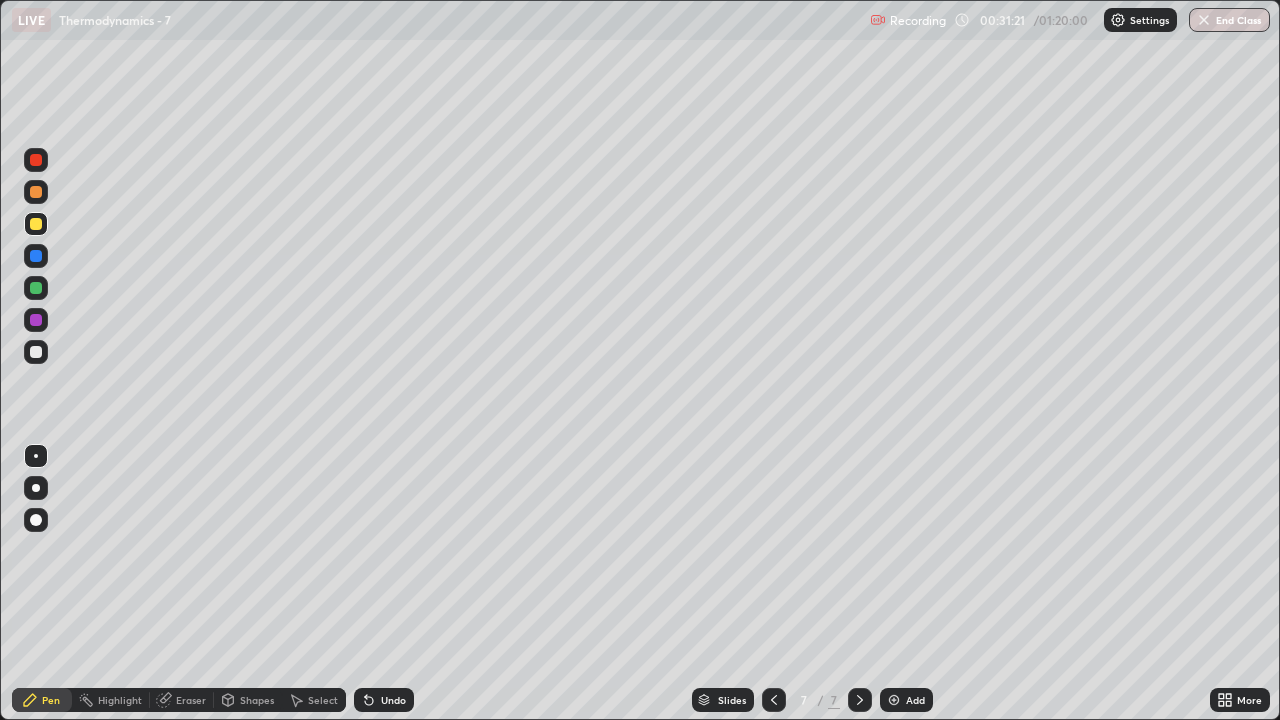 click on "Undo" at bounding box center (393, 700) 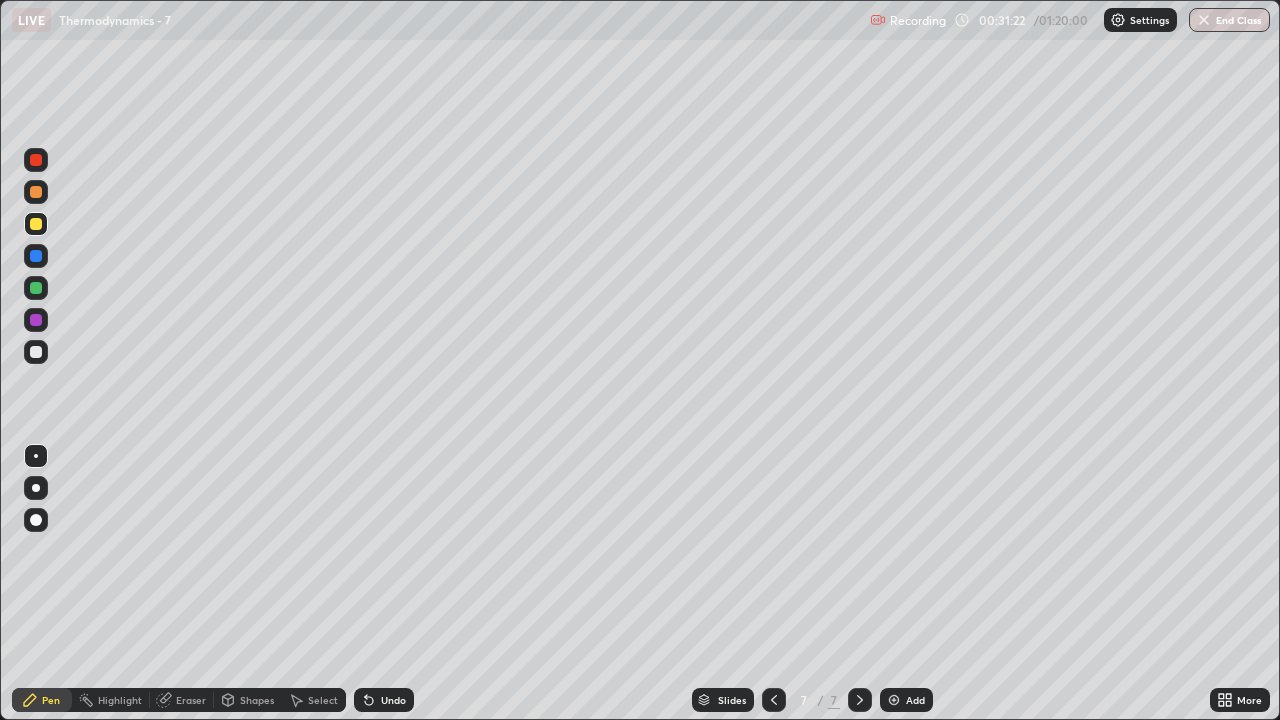click on "Undo" at bounding box center (393, 700) 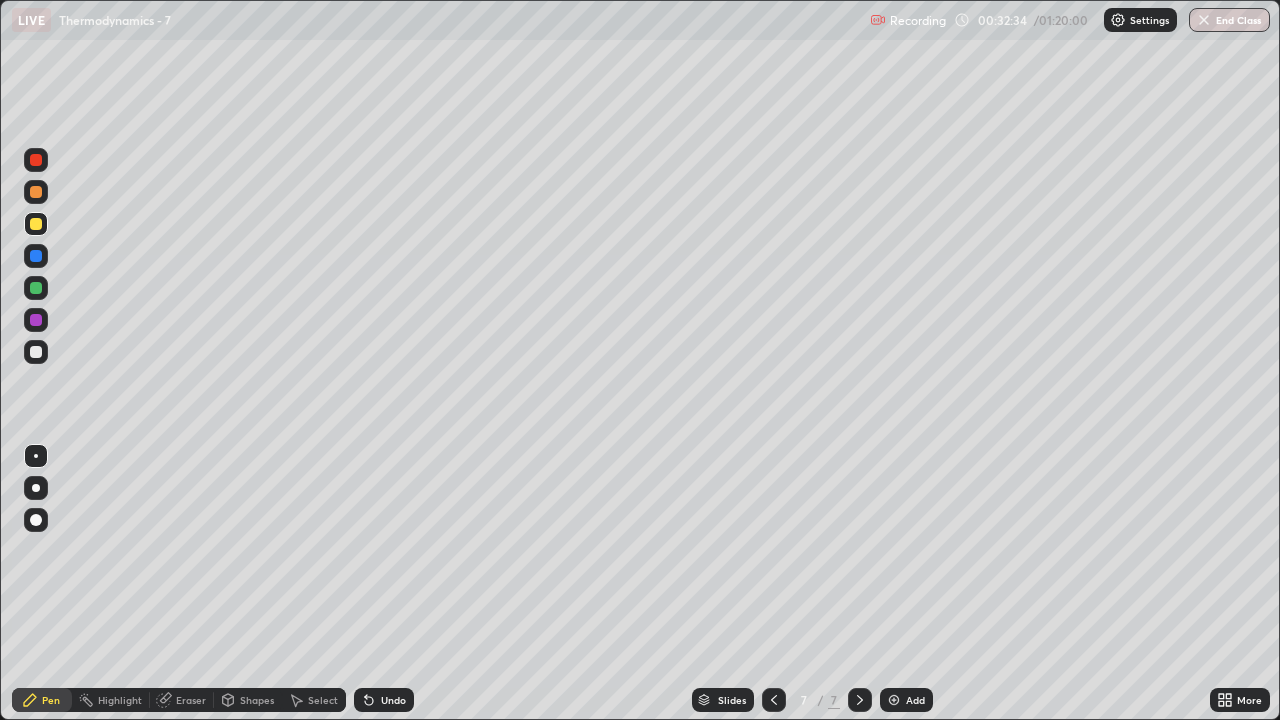 click at bounding box center [36, 352] 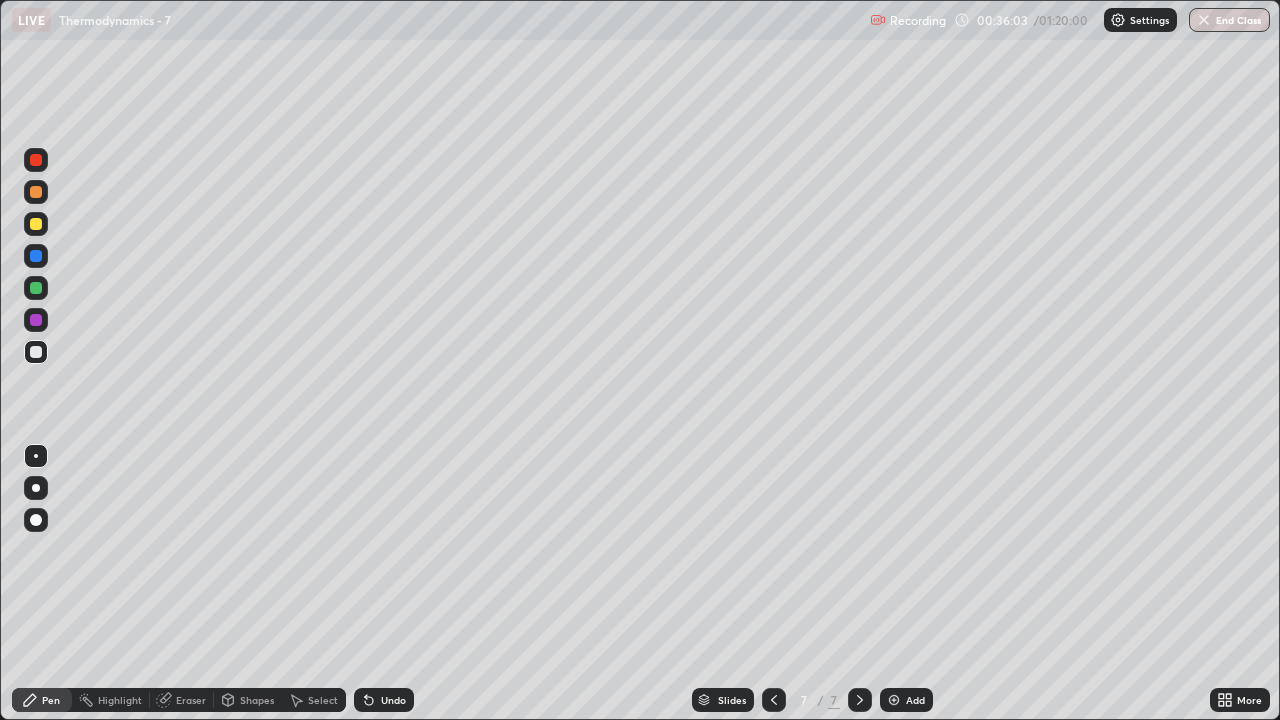 click on "Add" at bounding box center [915, 700] 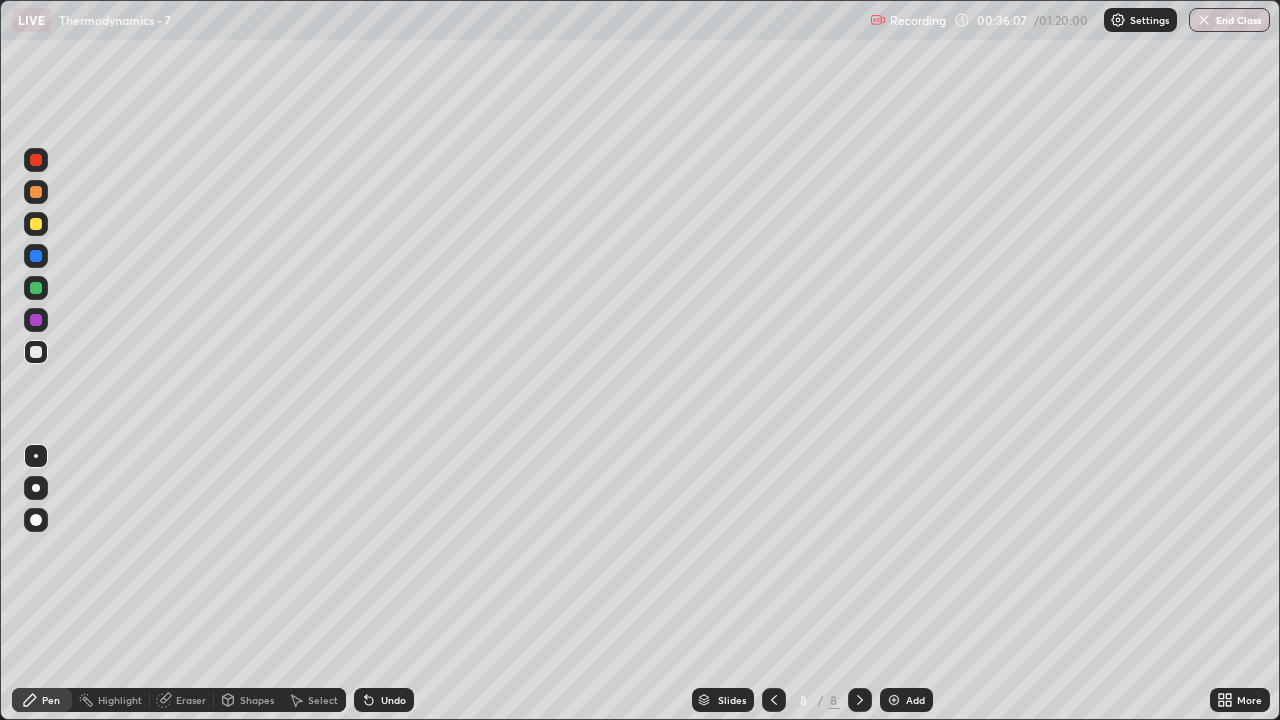 click at bounding box center (36, 224) 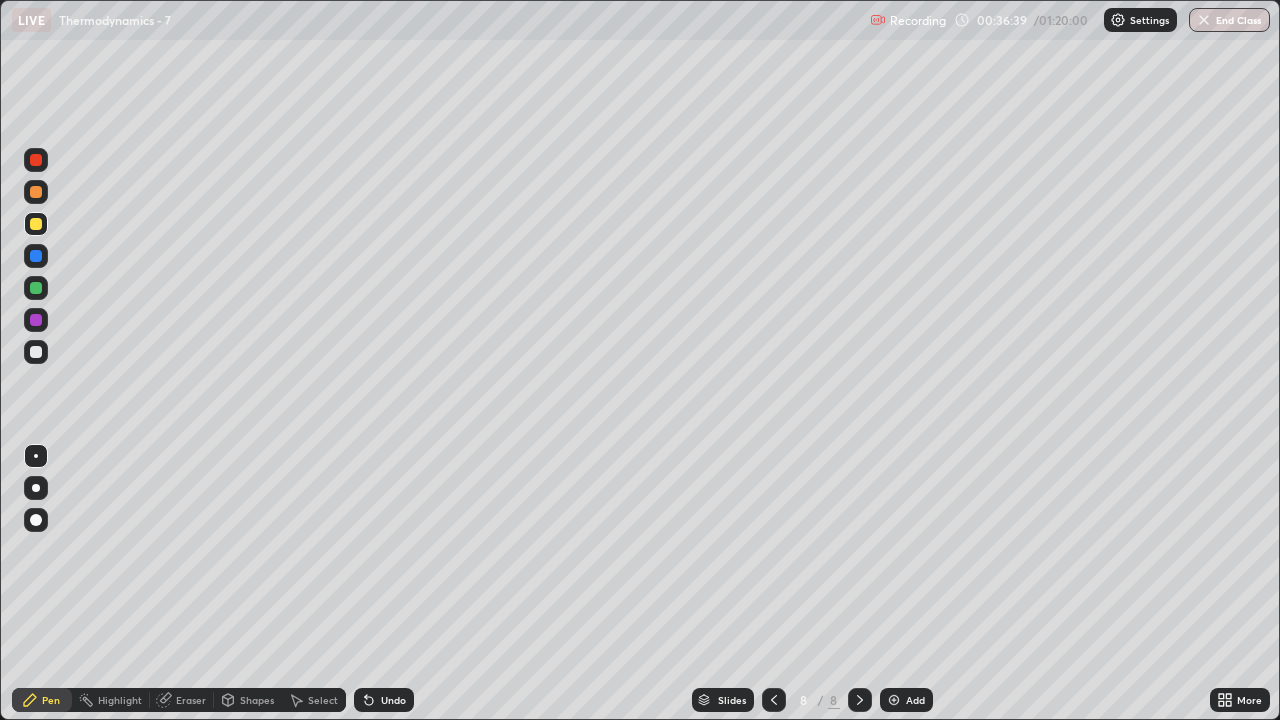 click at bounding box center [36, 352] 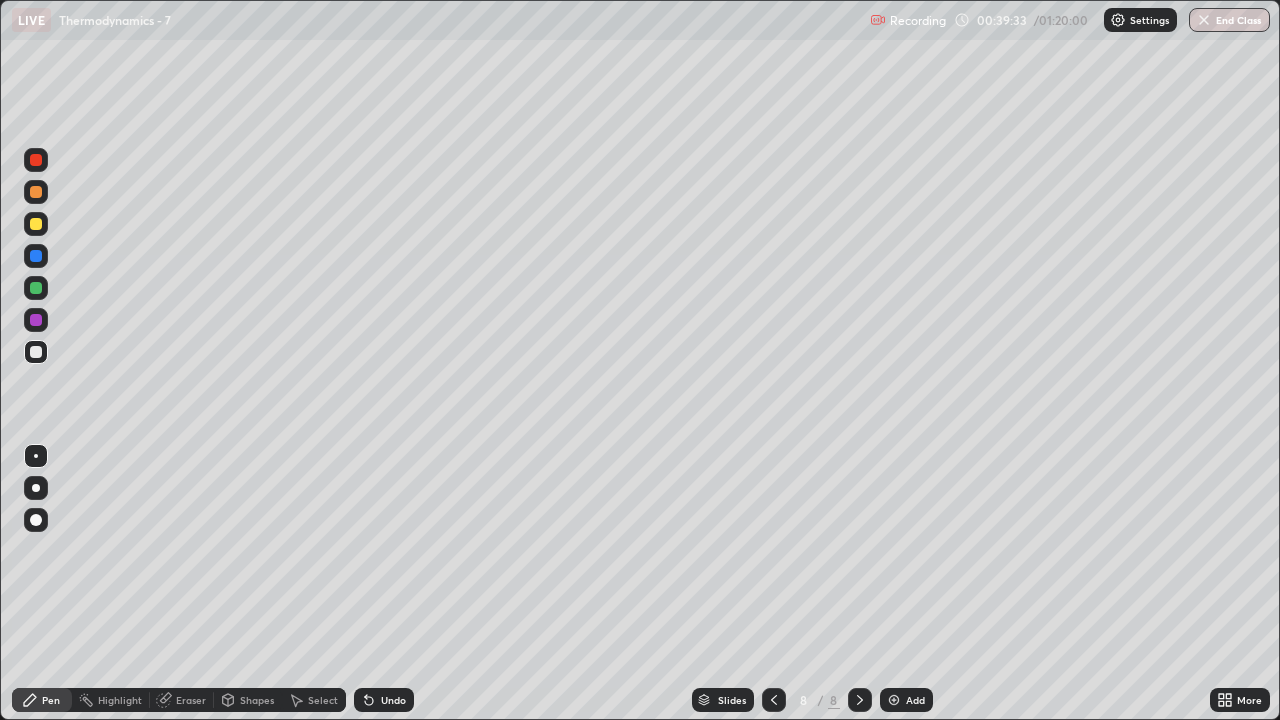 click at bounding box center (36, 224) 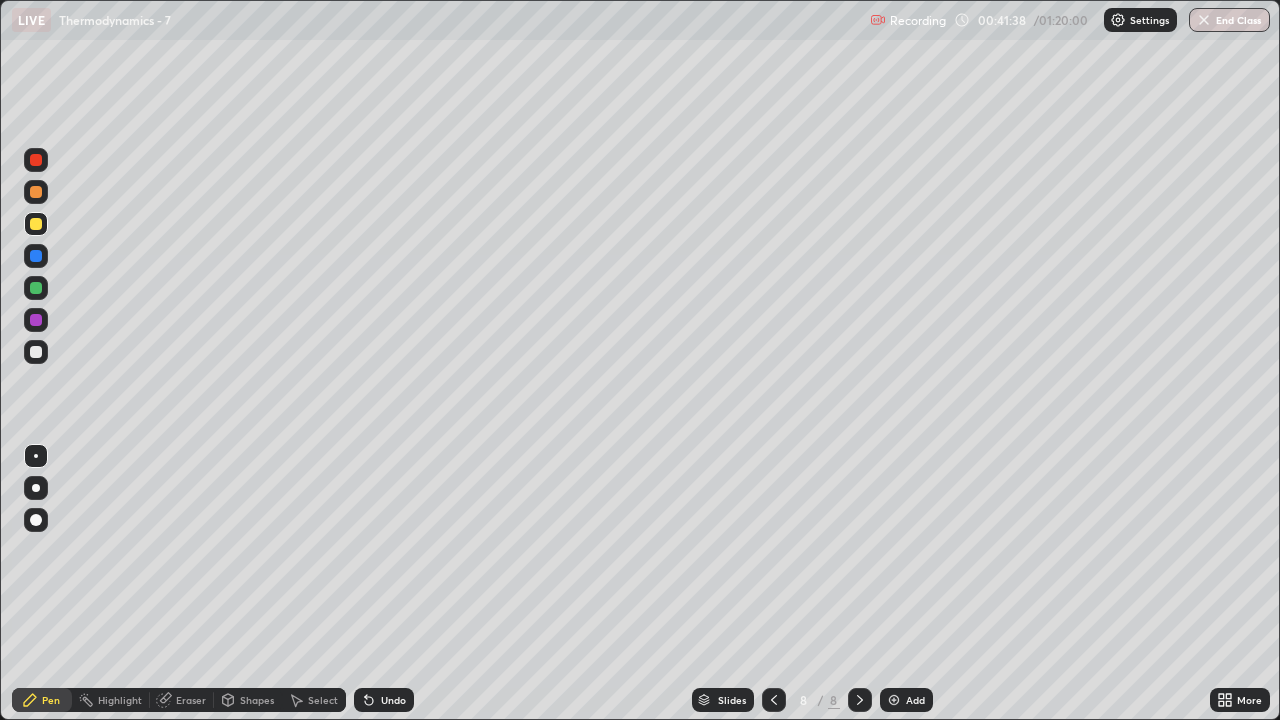 click on "Add" at bounding box center [906, 700] 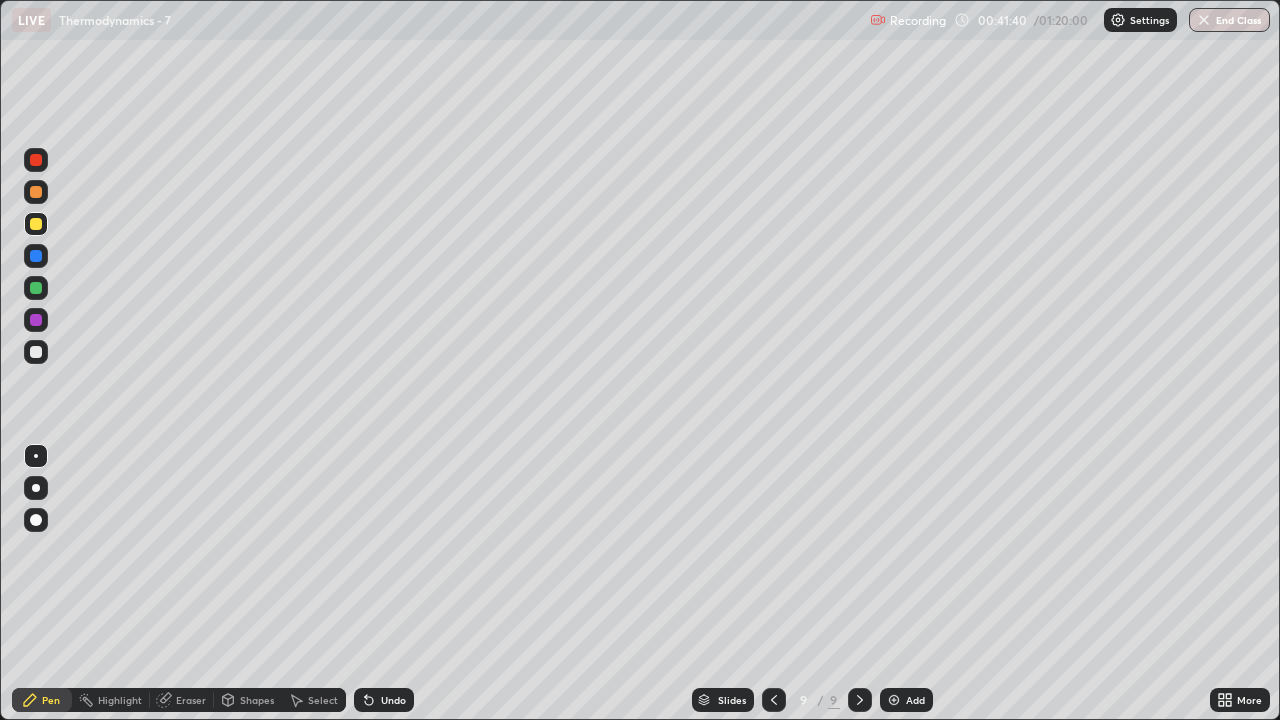 click at bounding box center (36, 224) 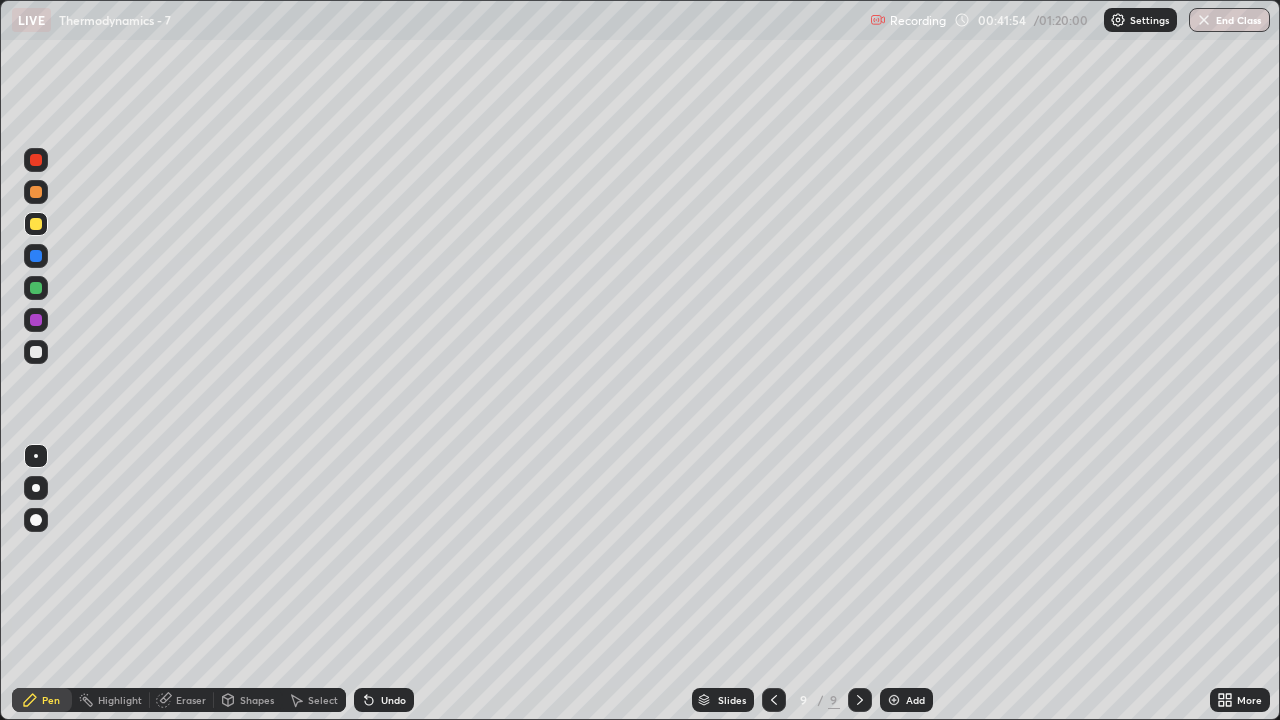 click at bounding box center [36, 352] 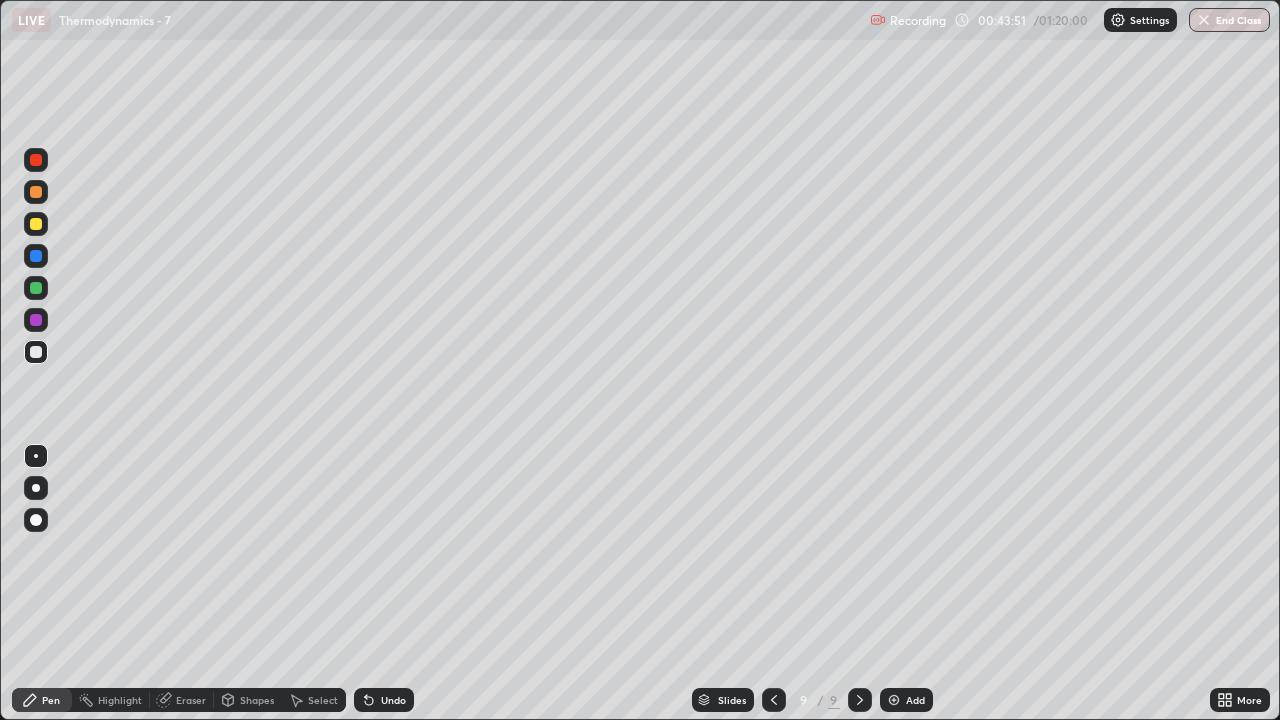 click at bounding box center [36, 224] 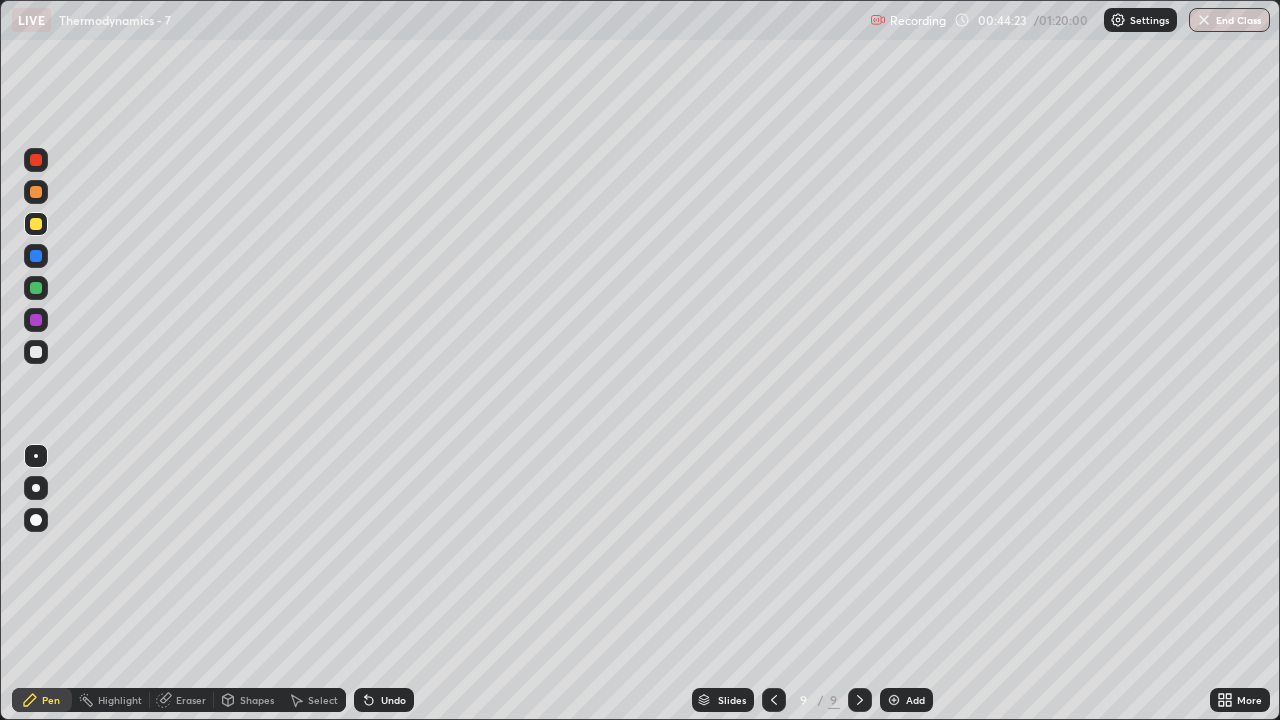 click on "Undo" at bounding box center [384, 700] 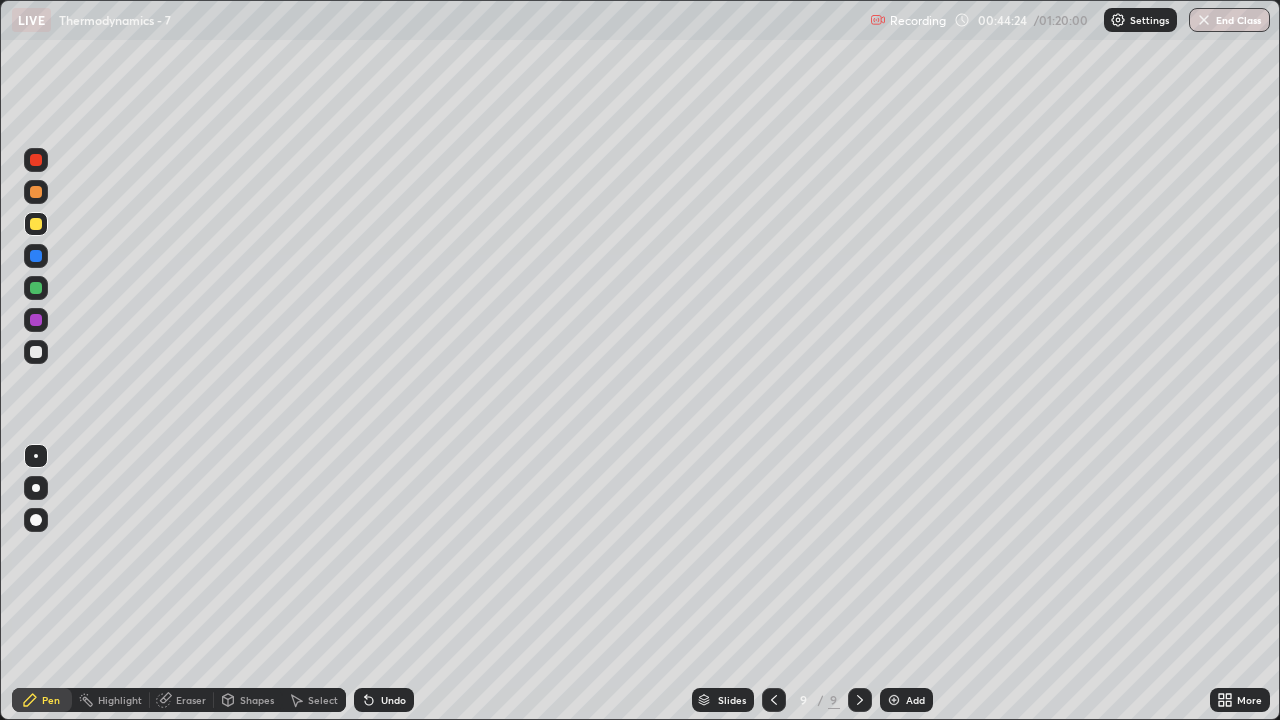 click on "Undo" at bounding box center (384, 700) 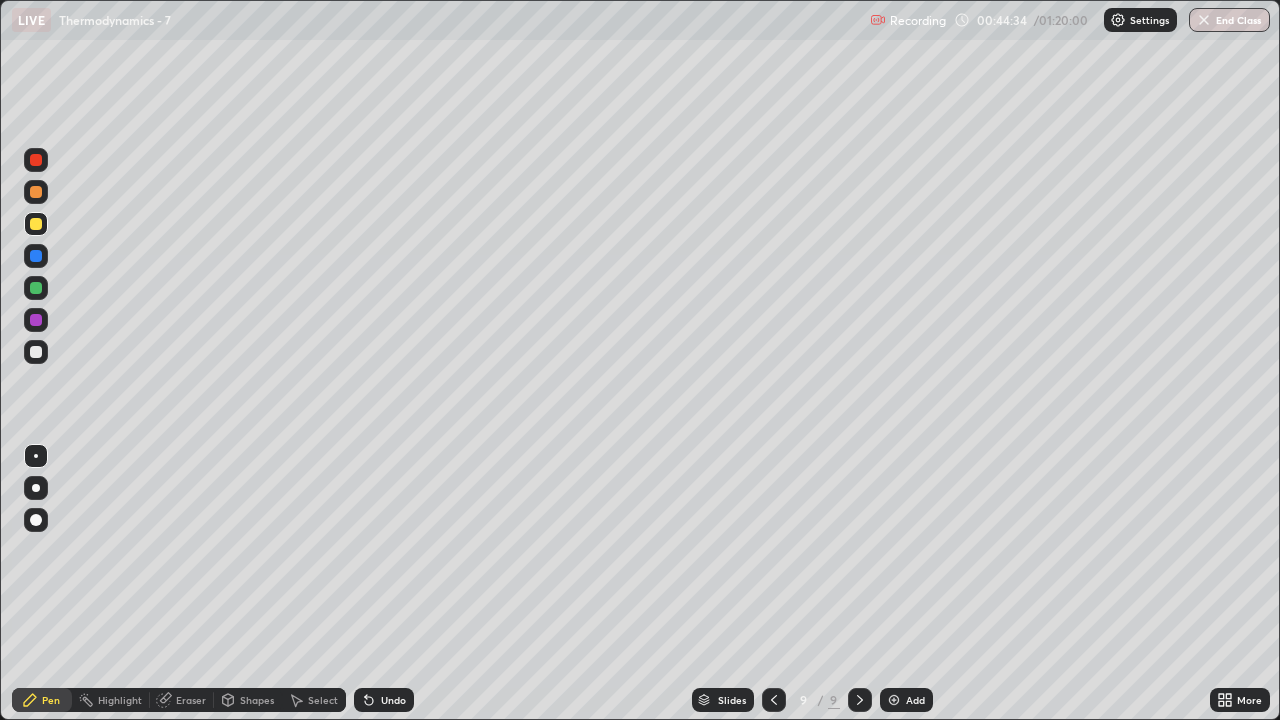 click at bounding box center (36, 352) 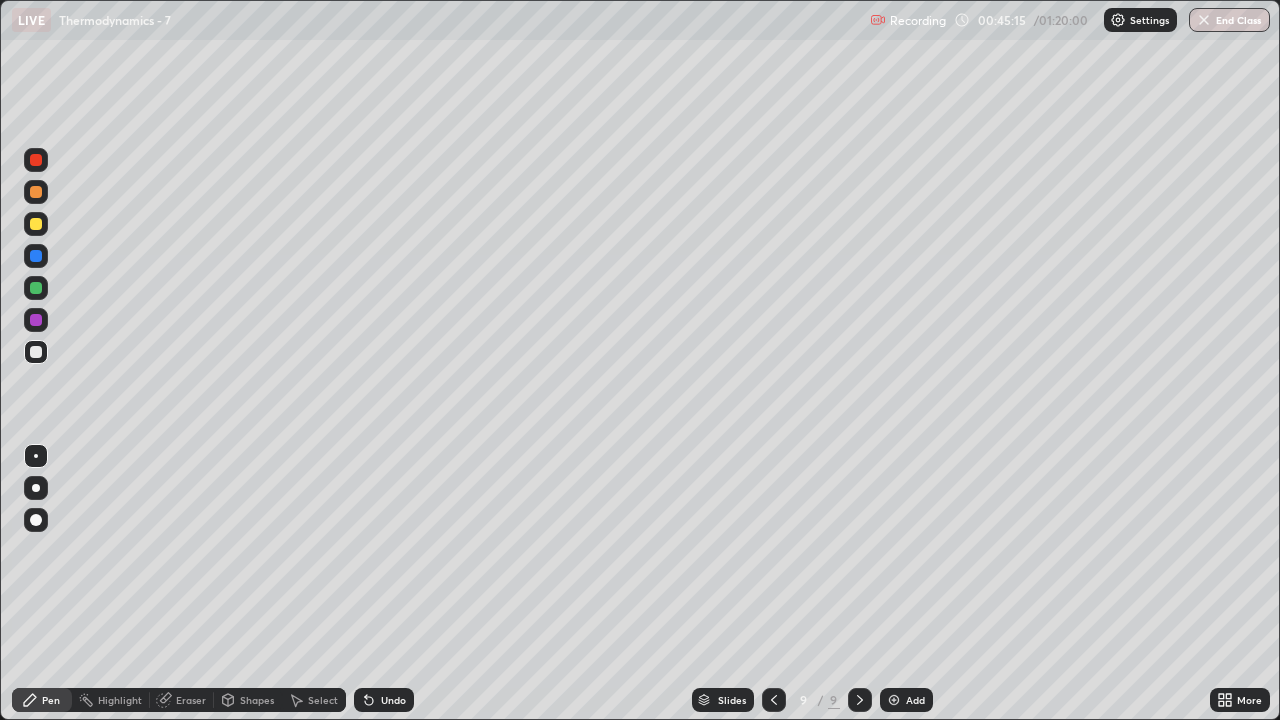 click at bounding box center [36, 288] 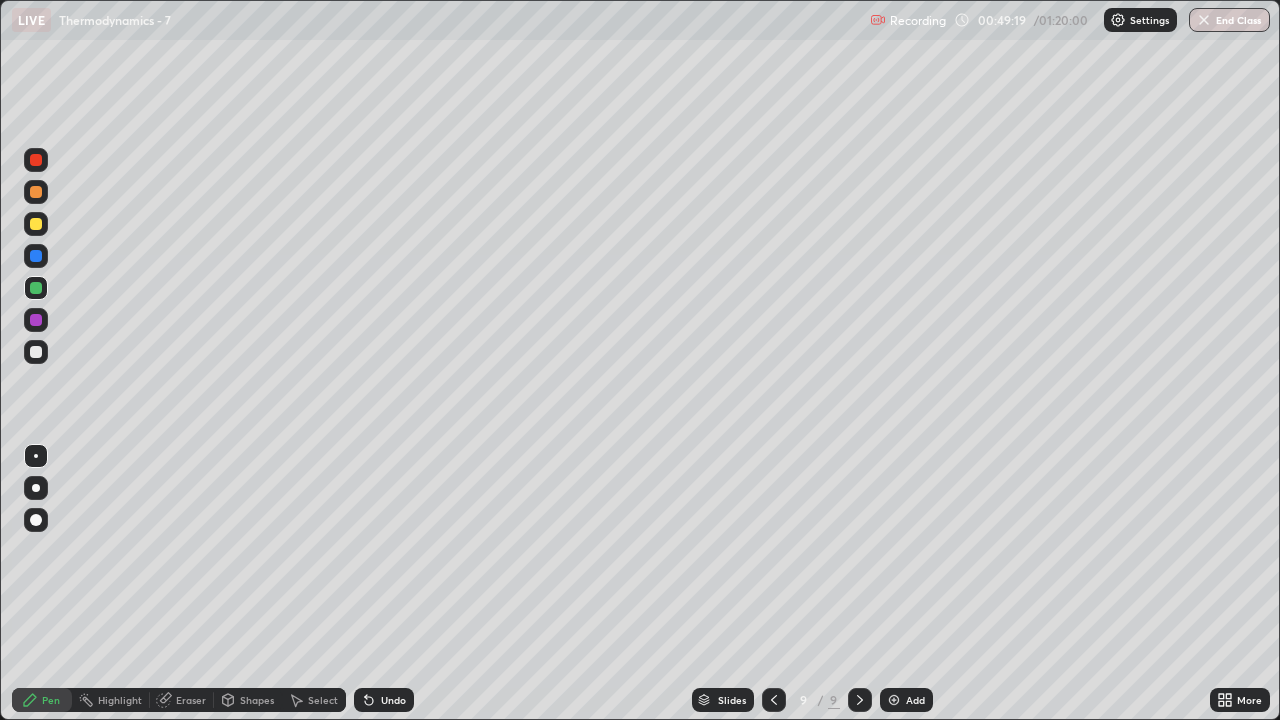 click at bounding box center [894, 700] 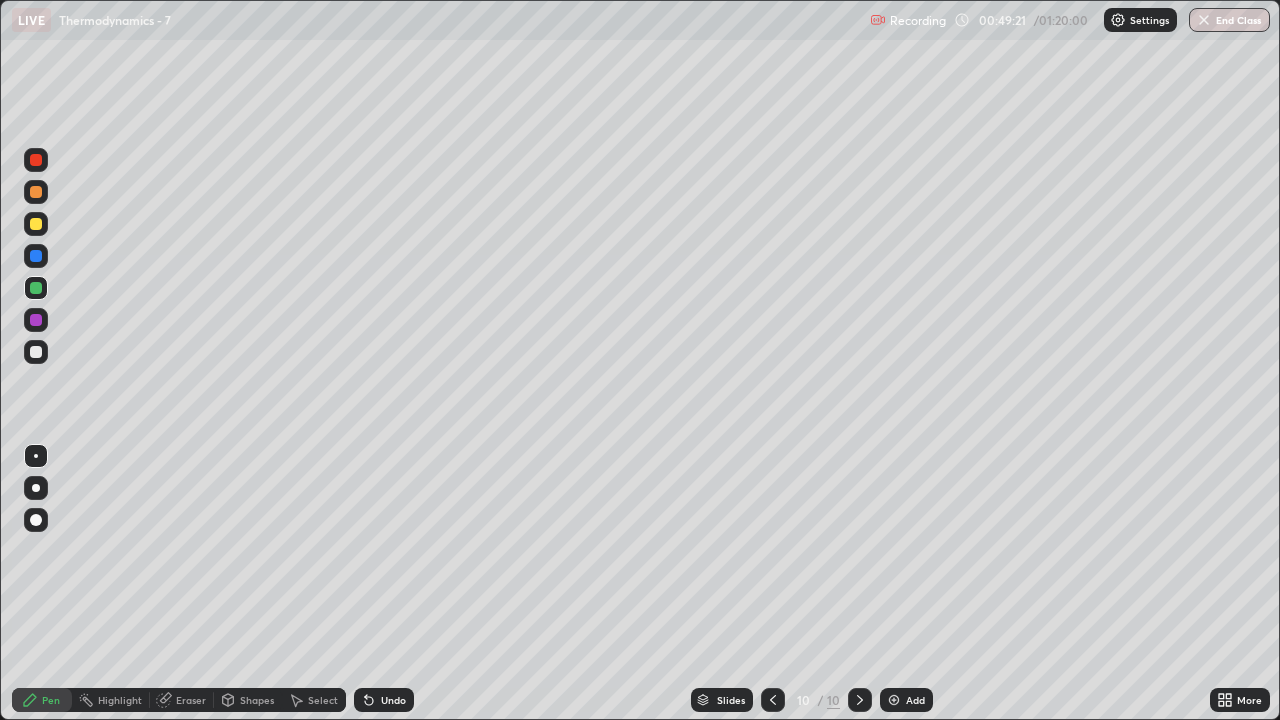 click at bounding box center [36, 224] 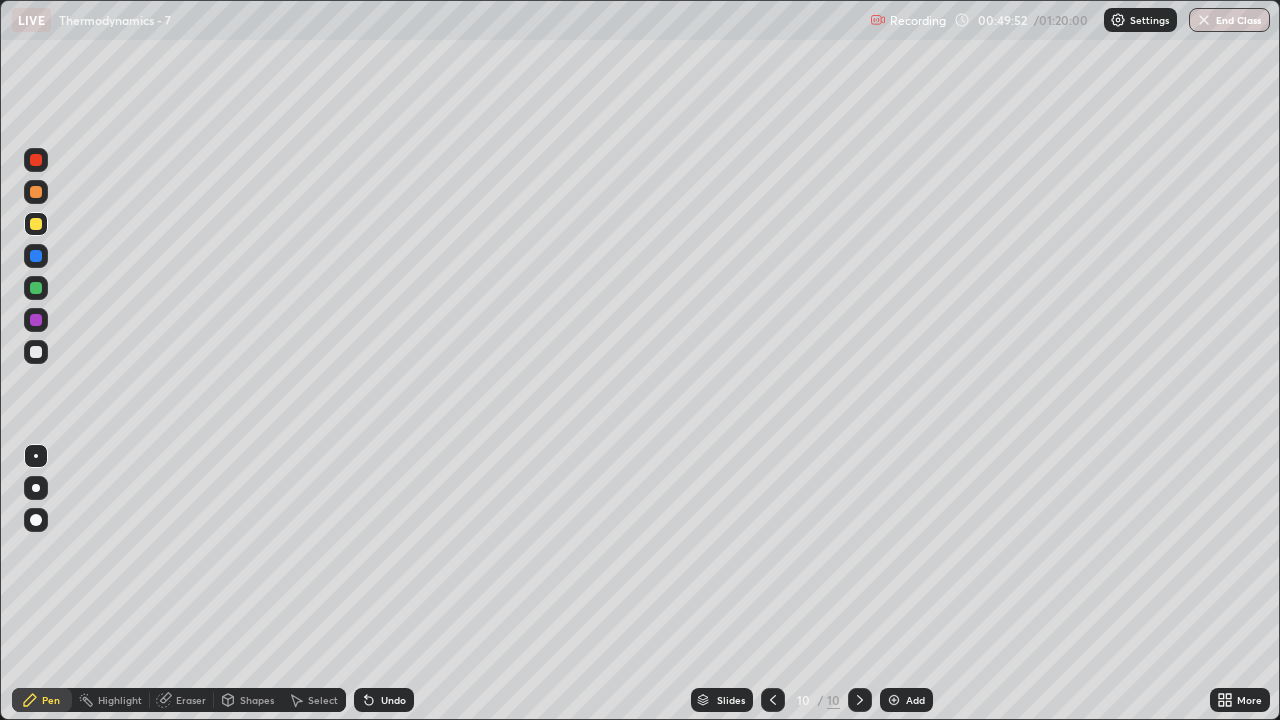 click at bounding box center (36, 352) 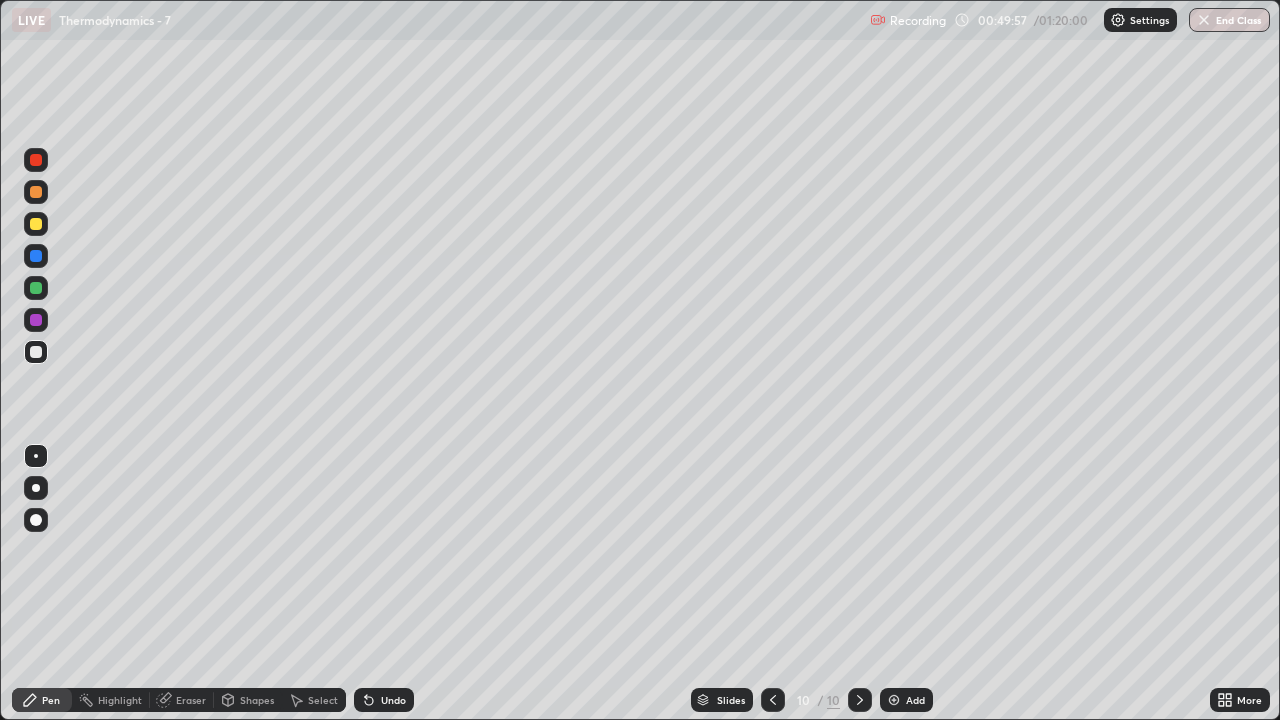 click 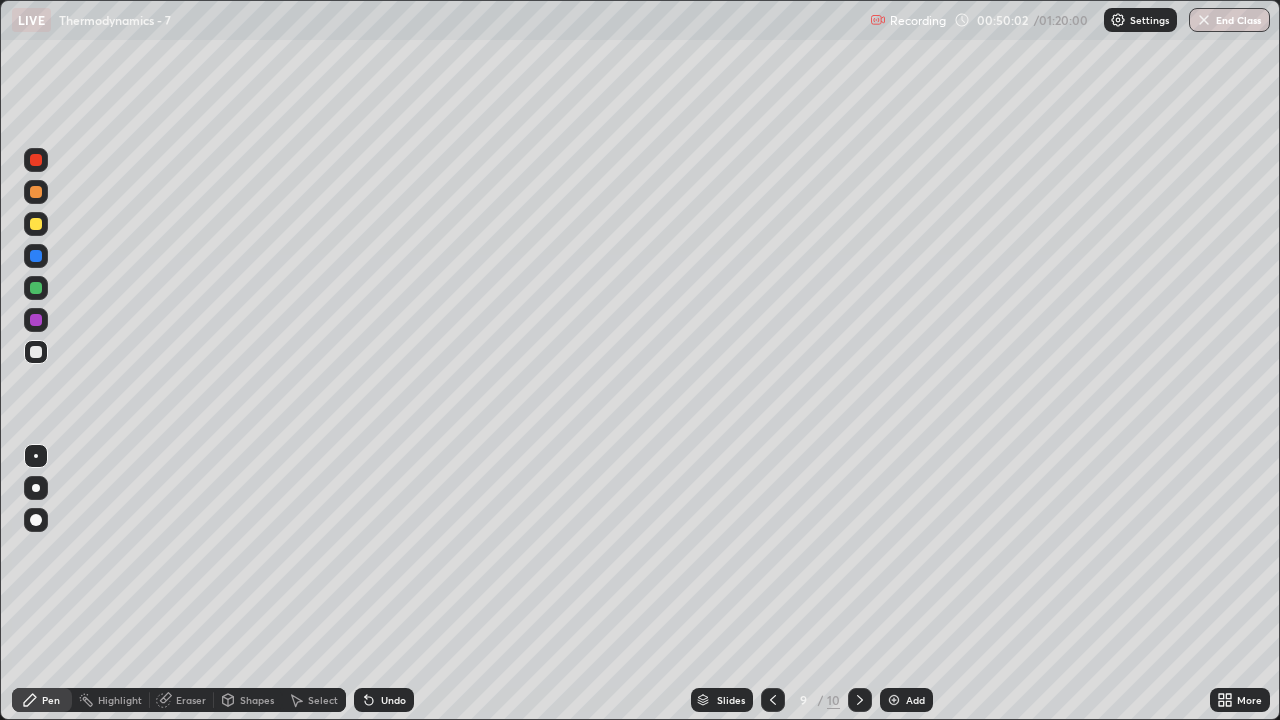 click 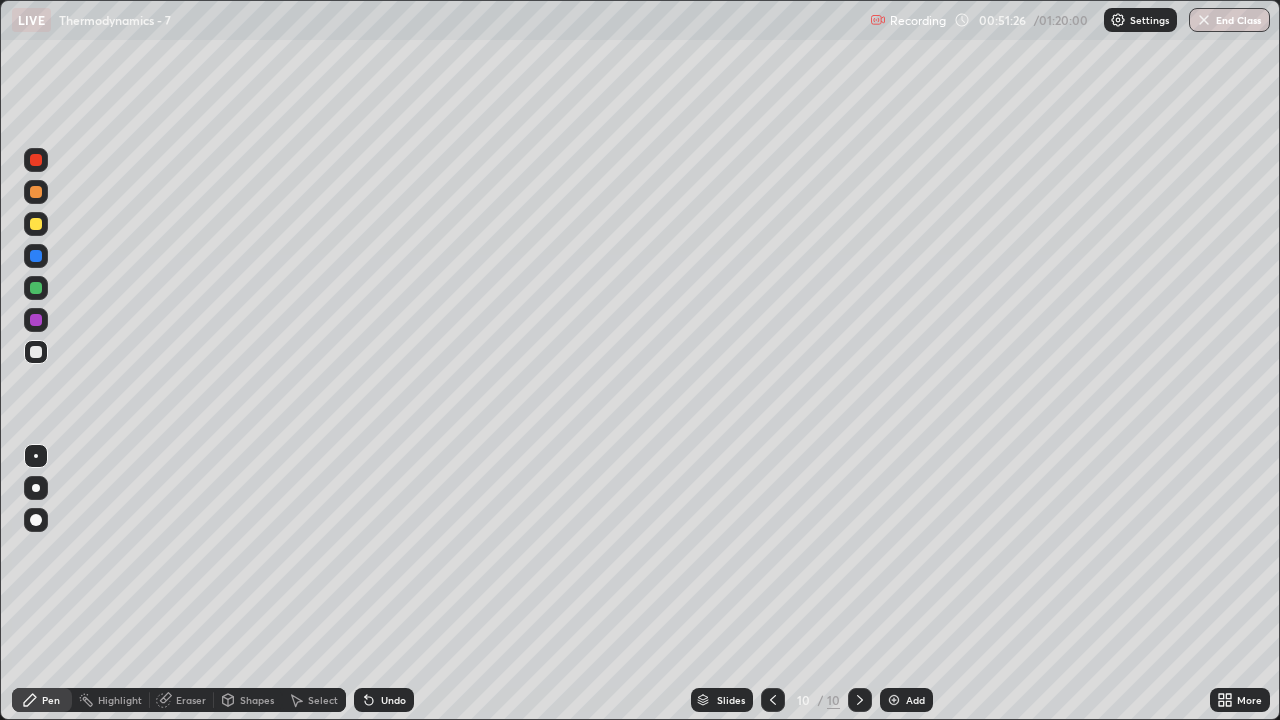 click 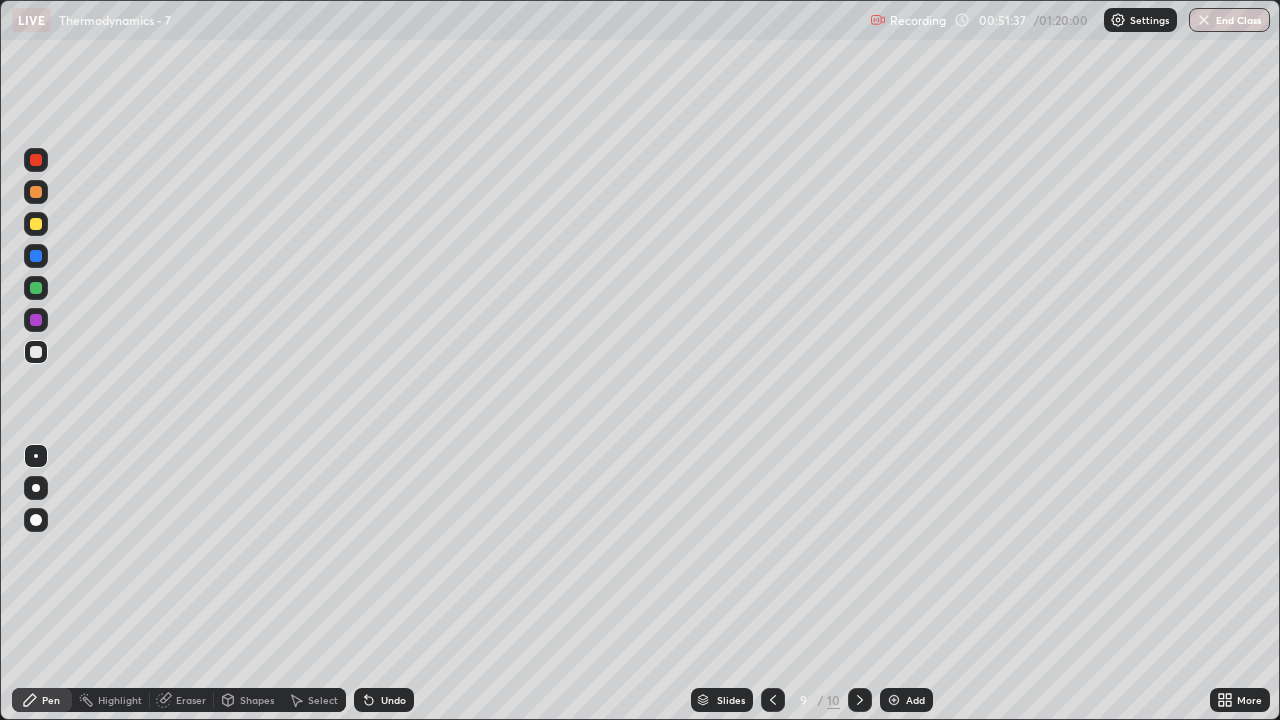 click 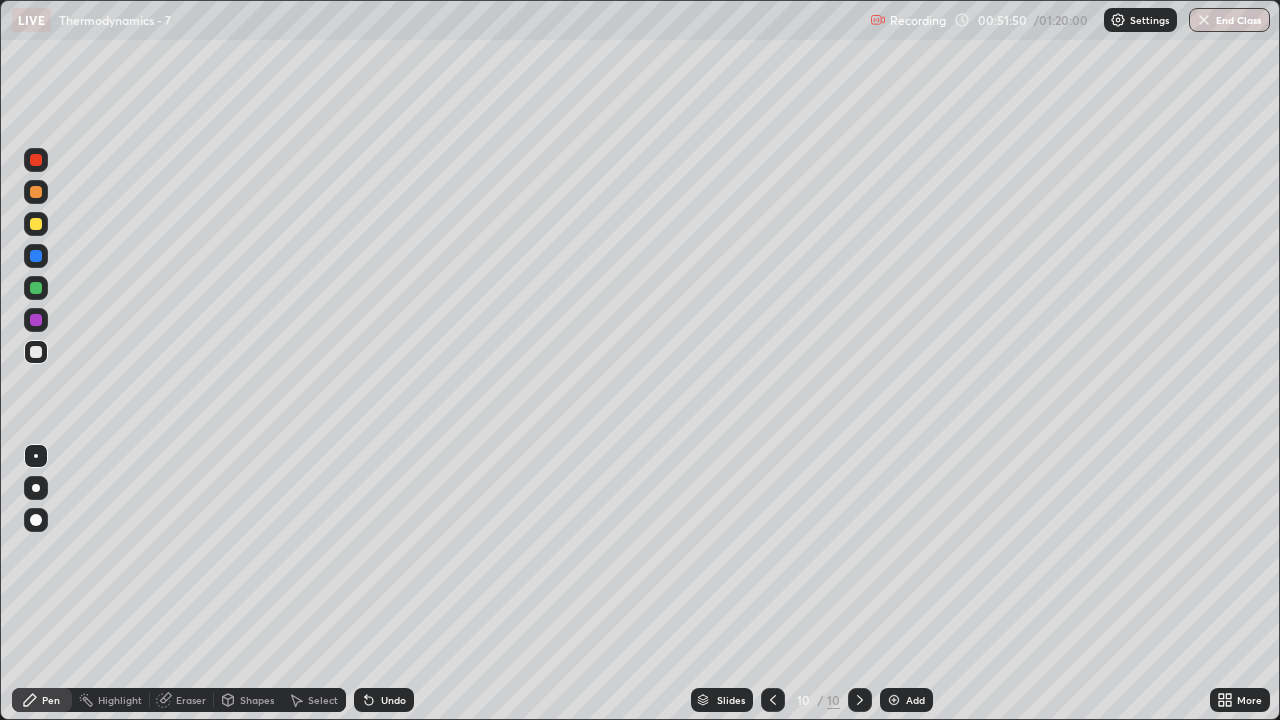 click at bounding box center [36, 288] 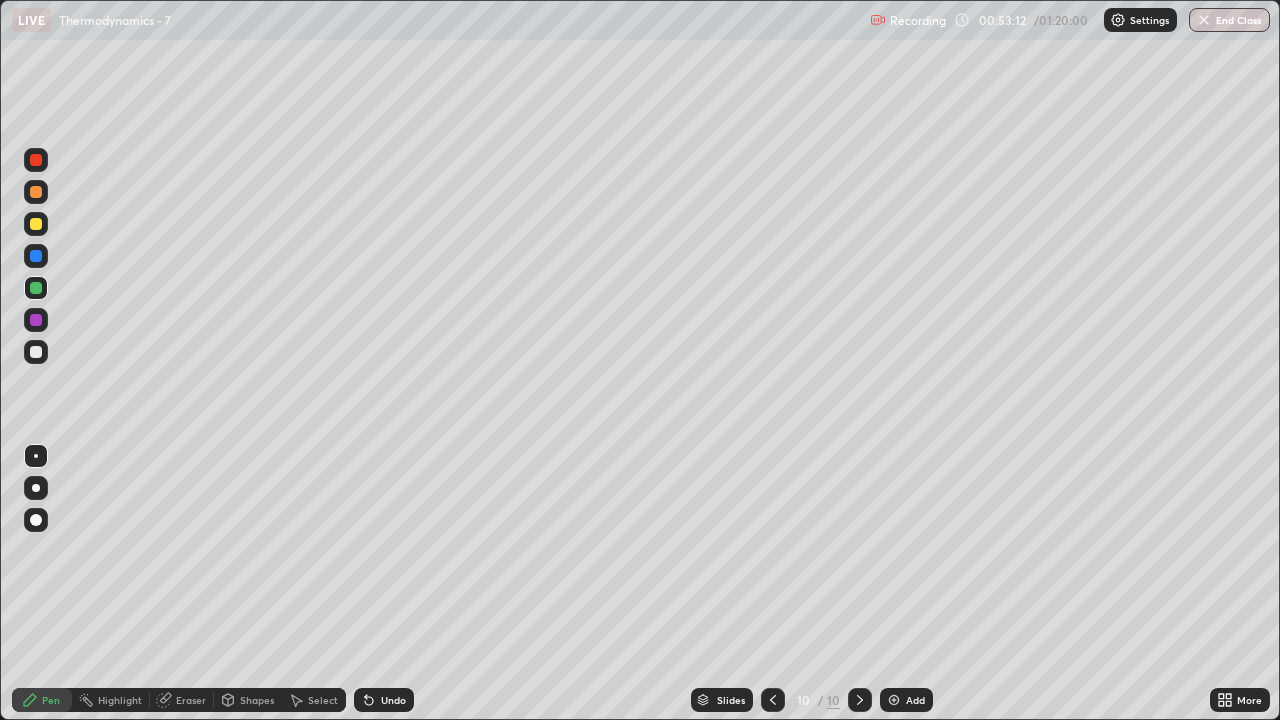 click on "Add" at bounding box center (915, 700) 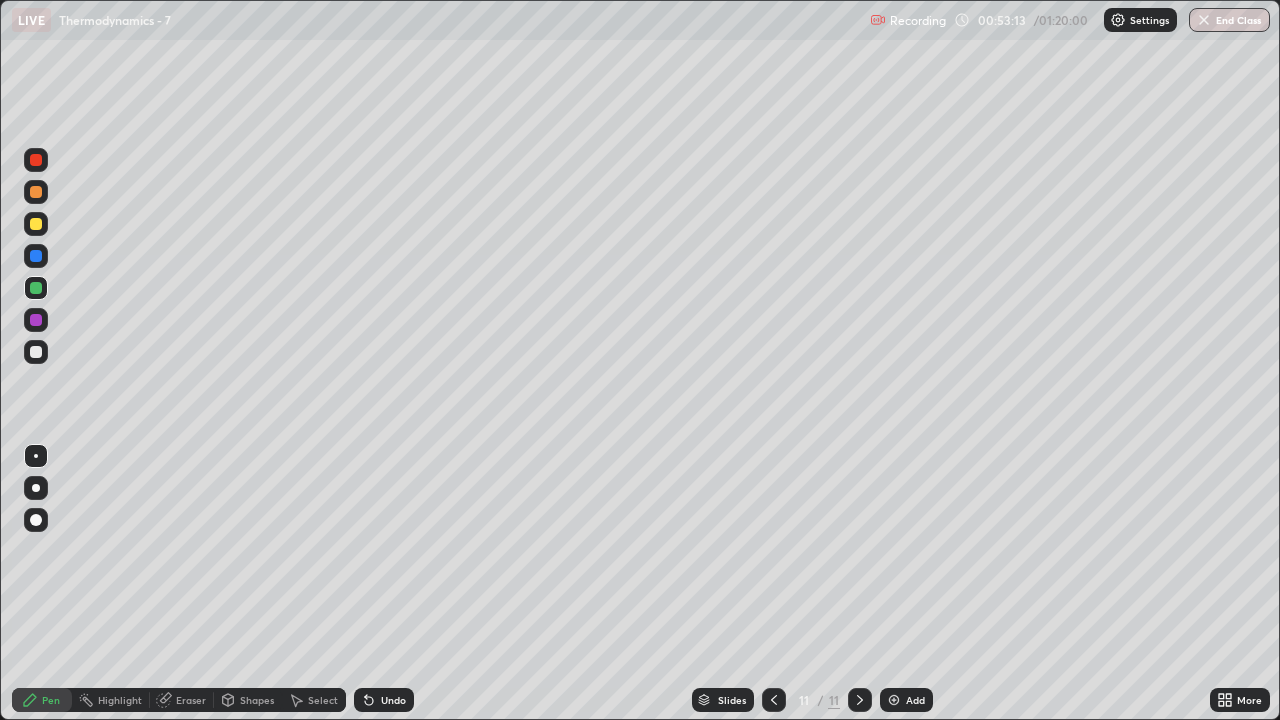 click 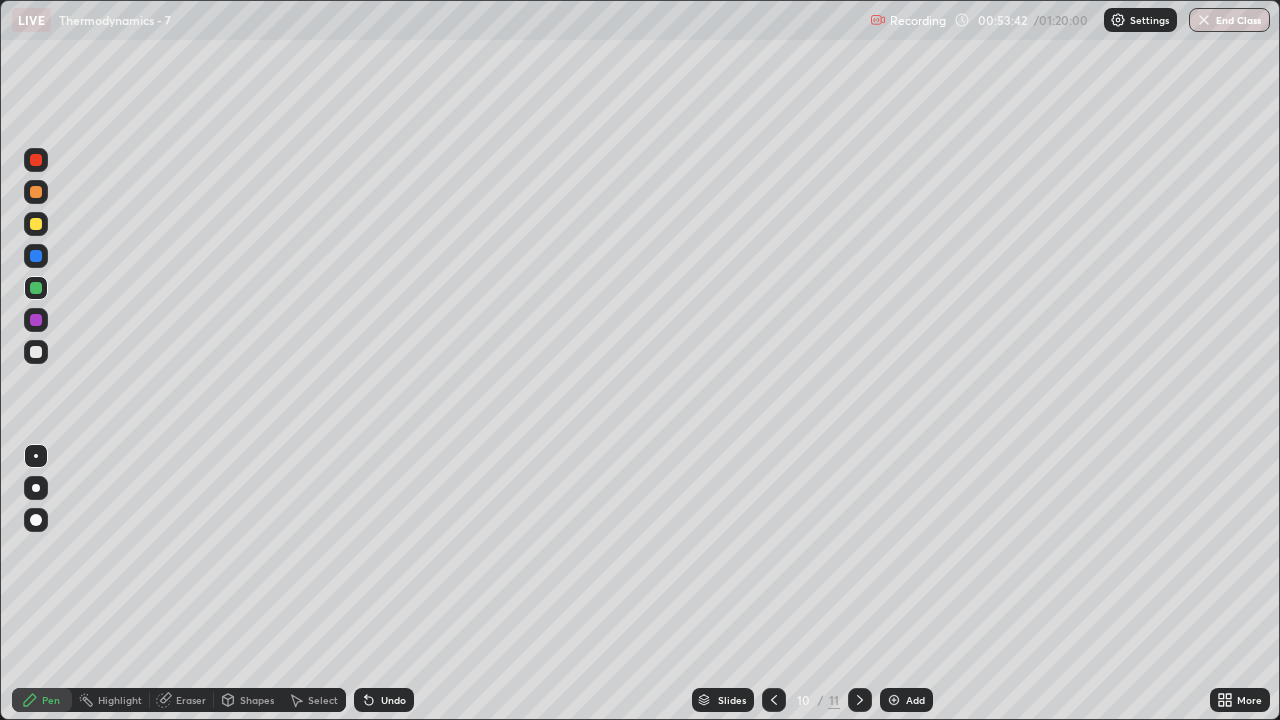 click 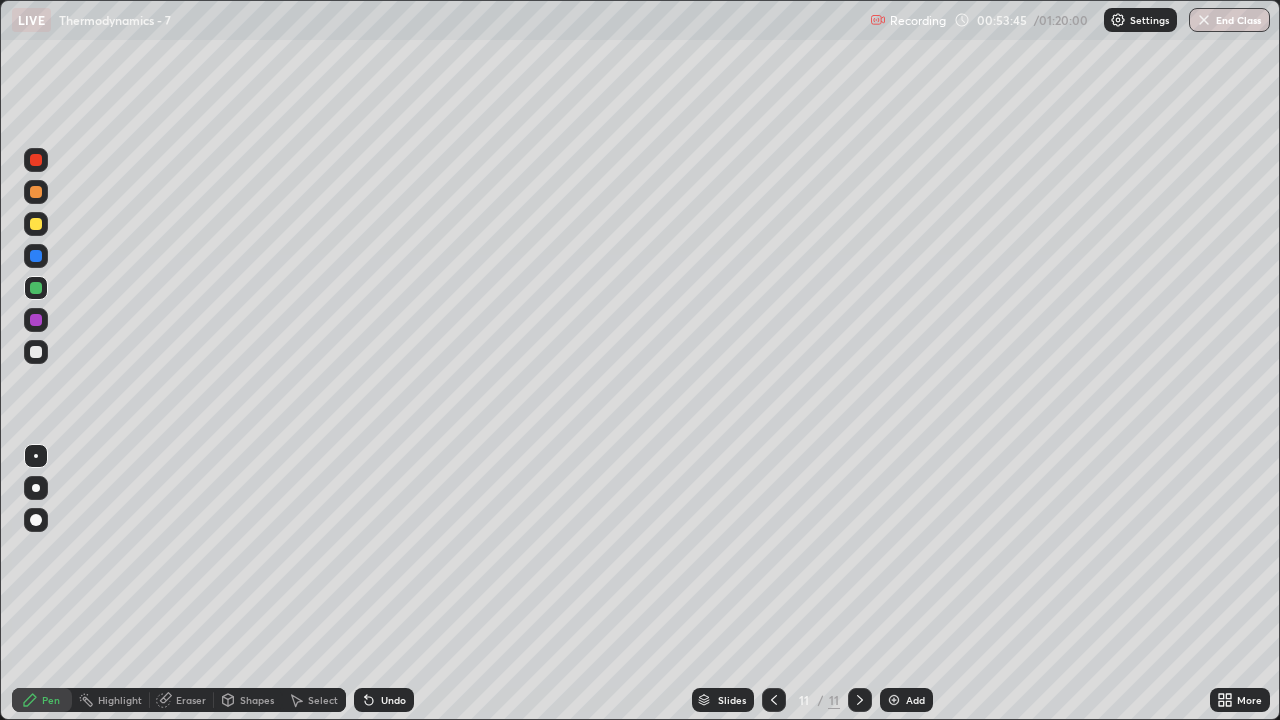 click at bounding box center [36, 224] 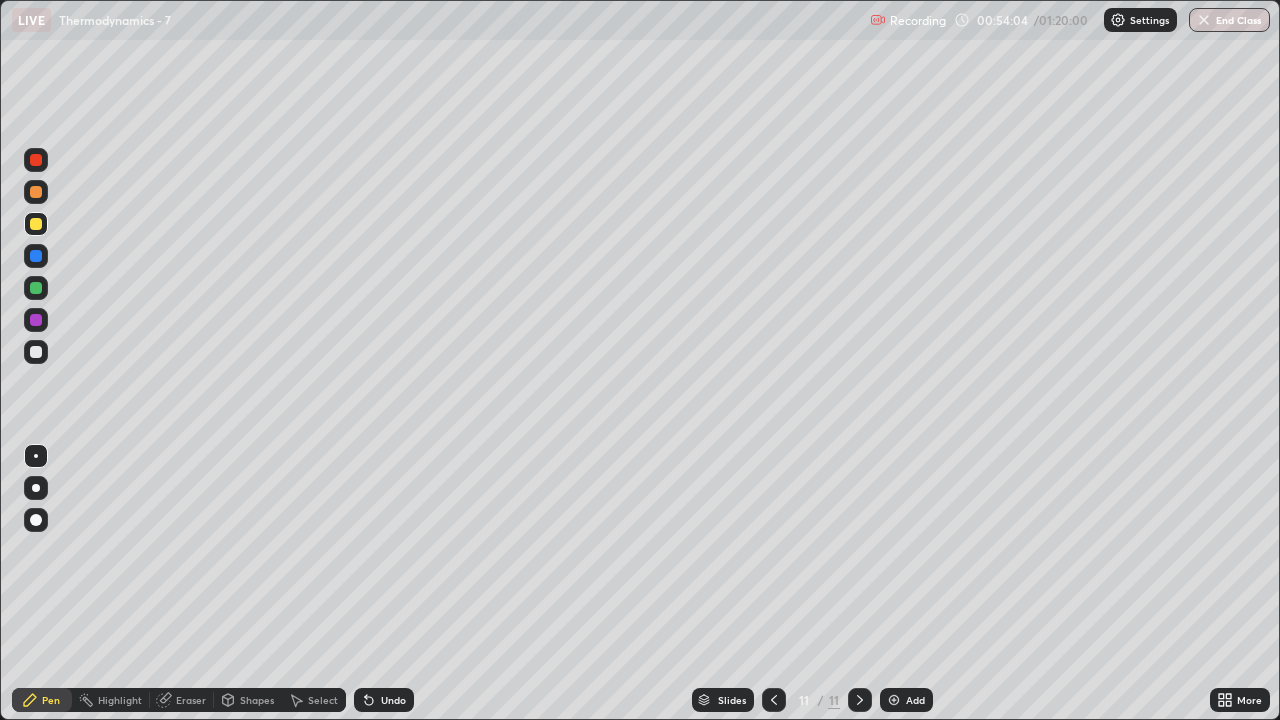 click on "Undo" at bounding box center [393, 700] 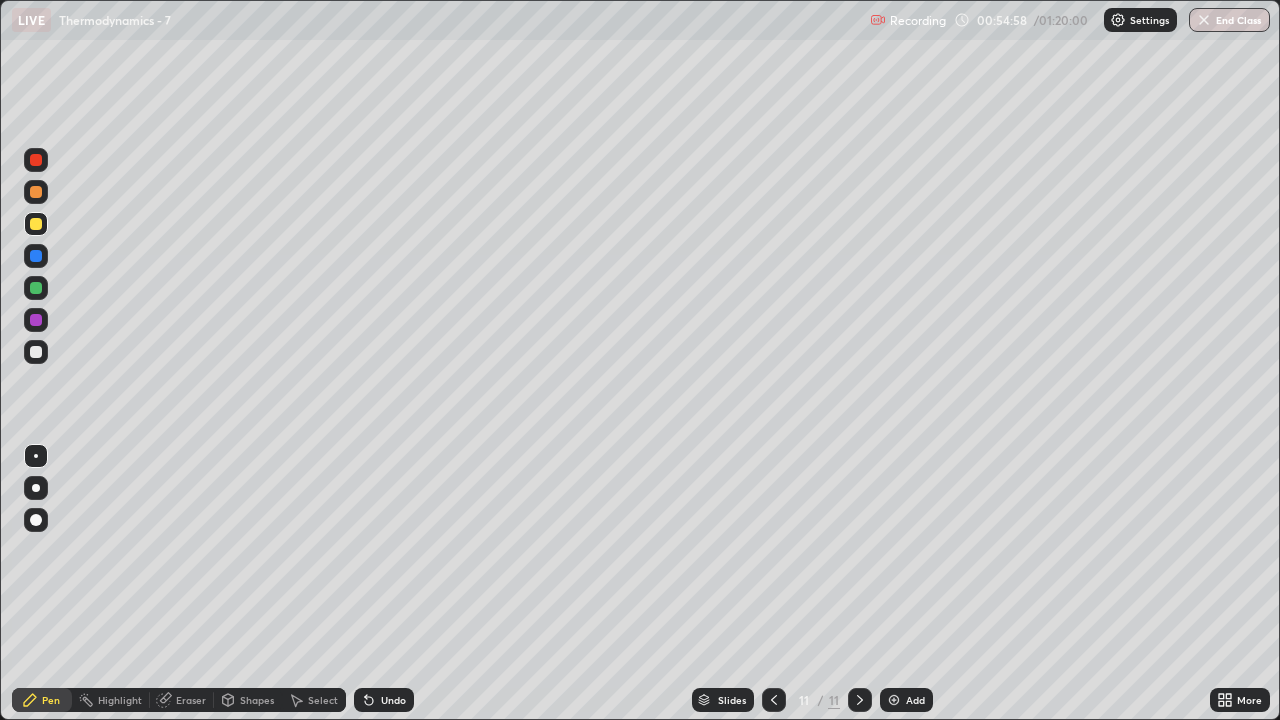 click at bounding box center (36, 352) 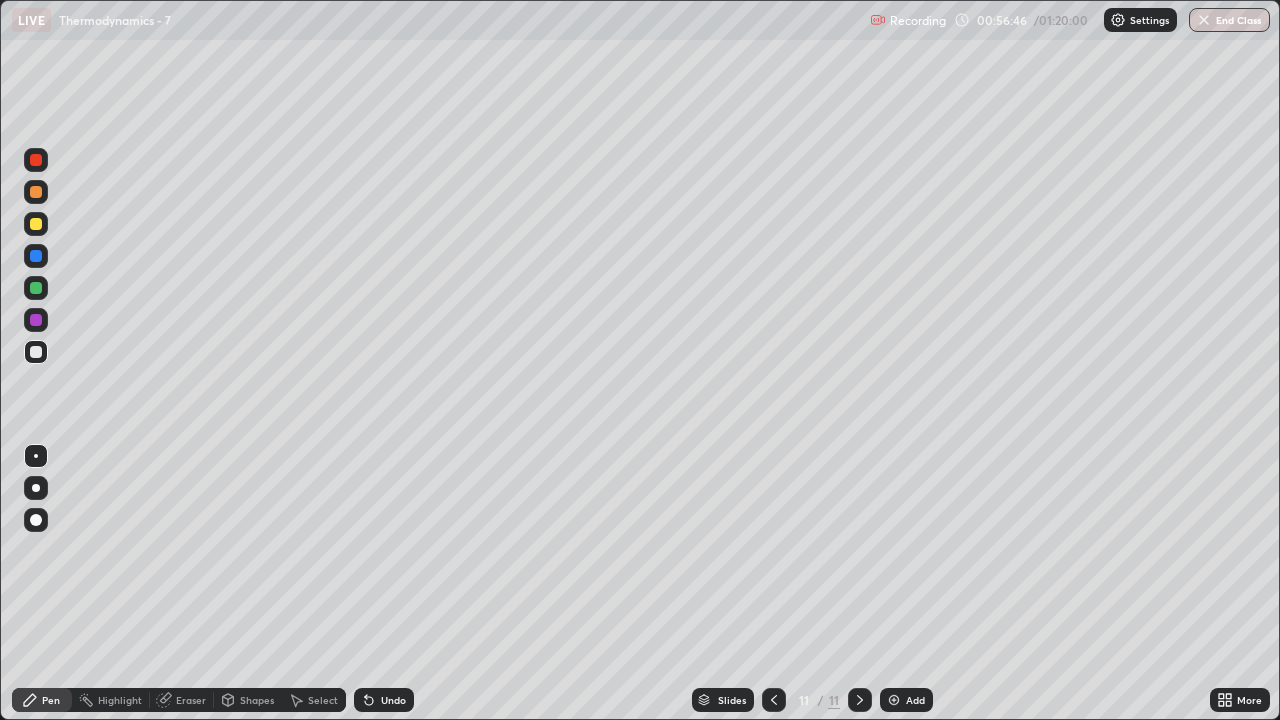 click on "Add" at bounding box center (906, 700) 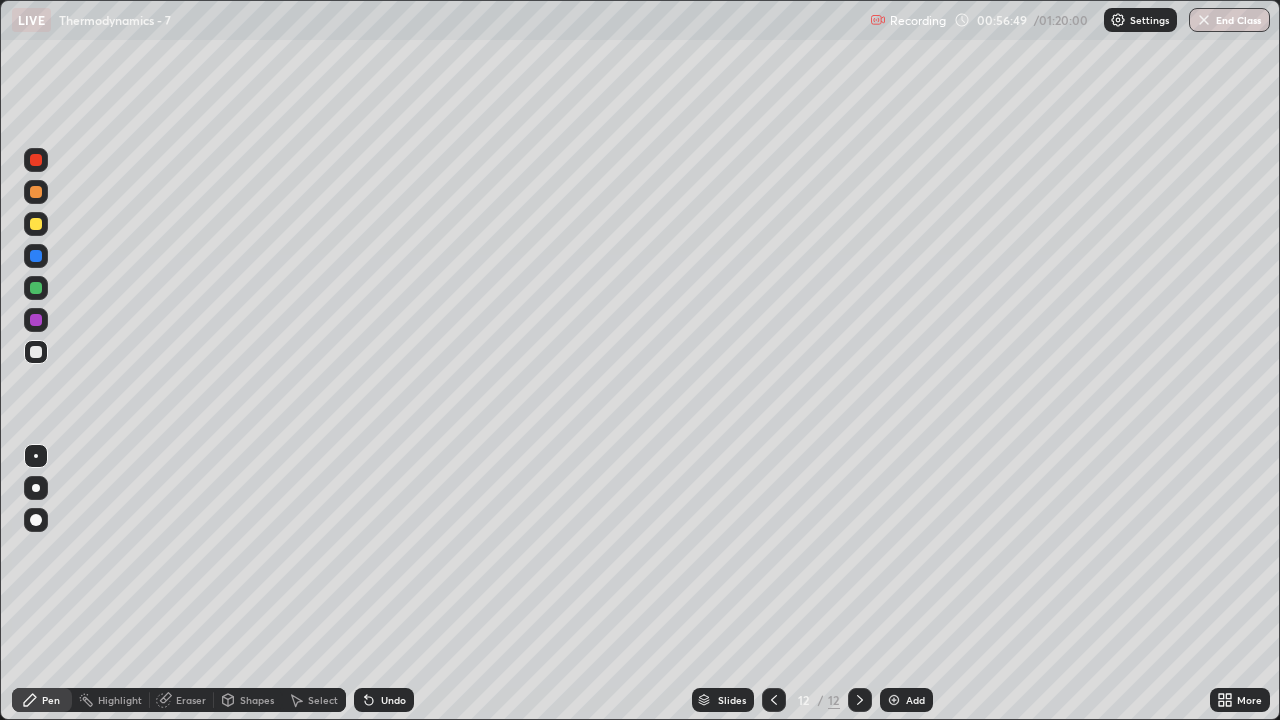 click at bounding box center [36, 224] 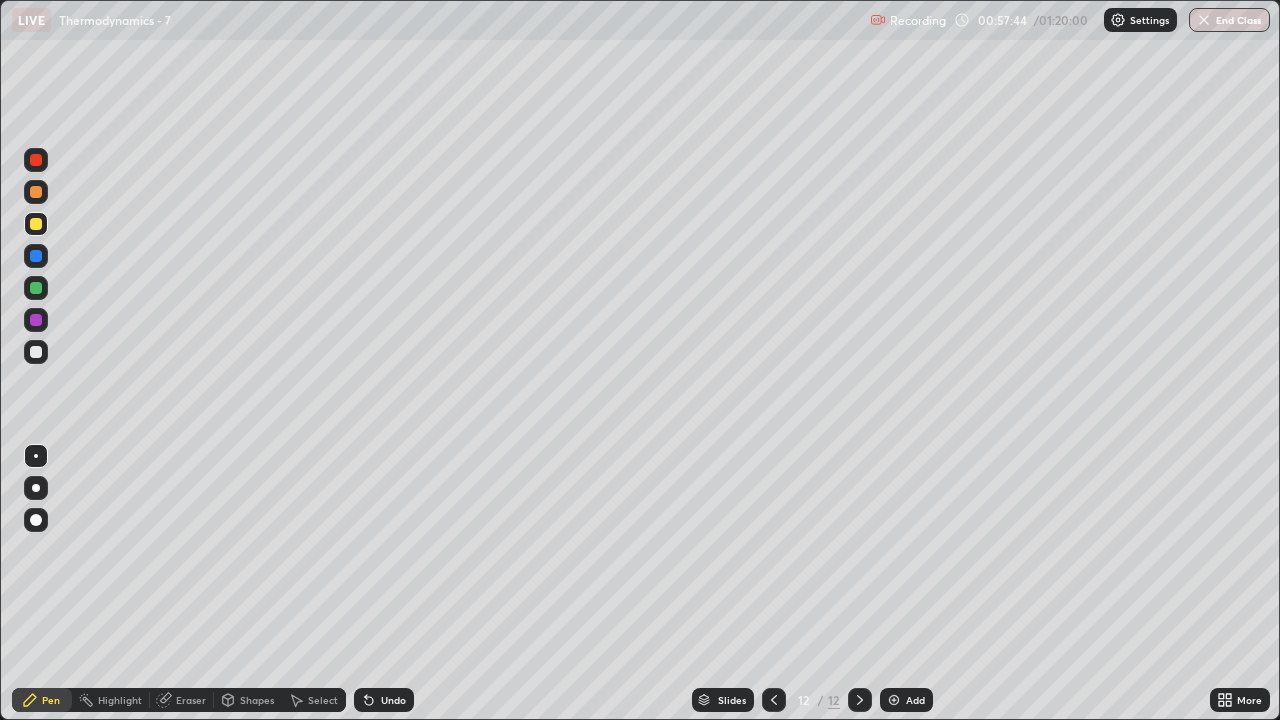click at bounding box center (36, 352) 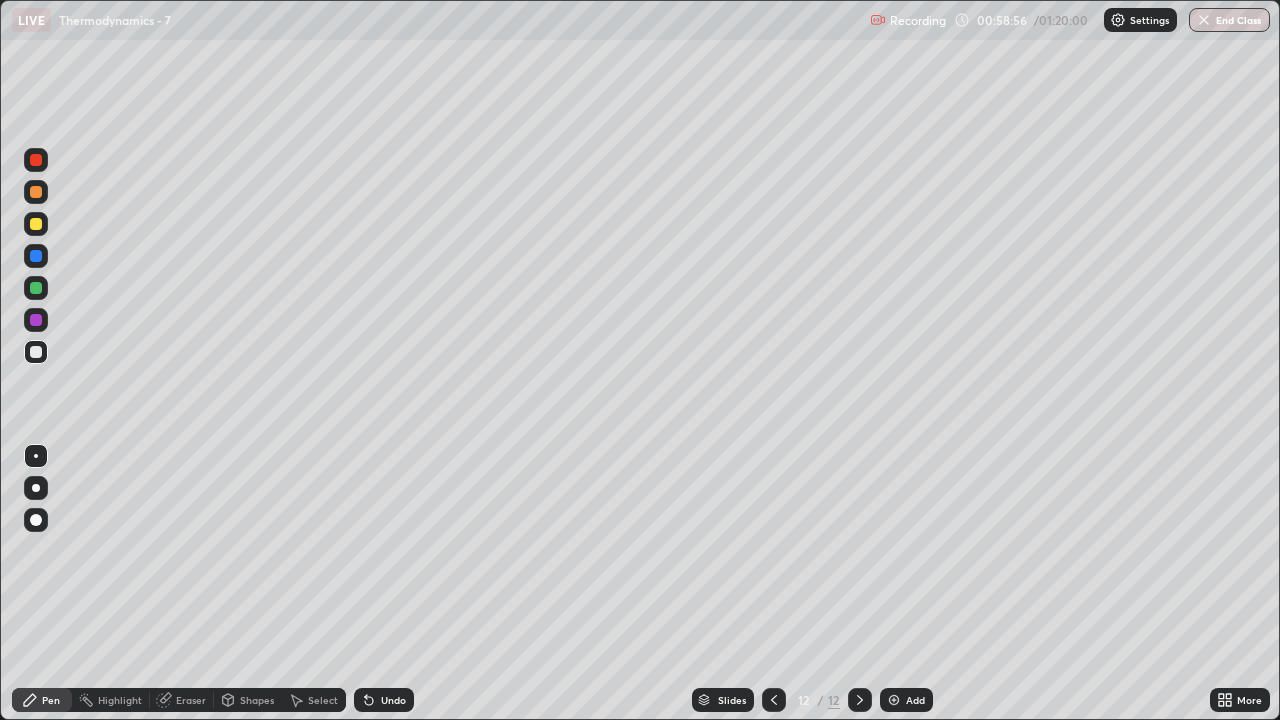 click at bounding box center (36, 288) 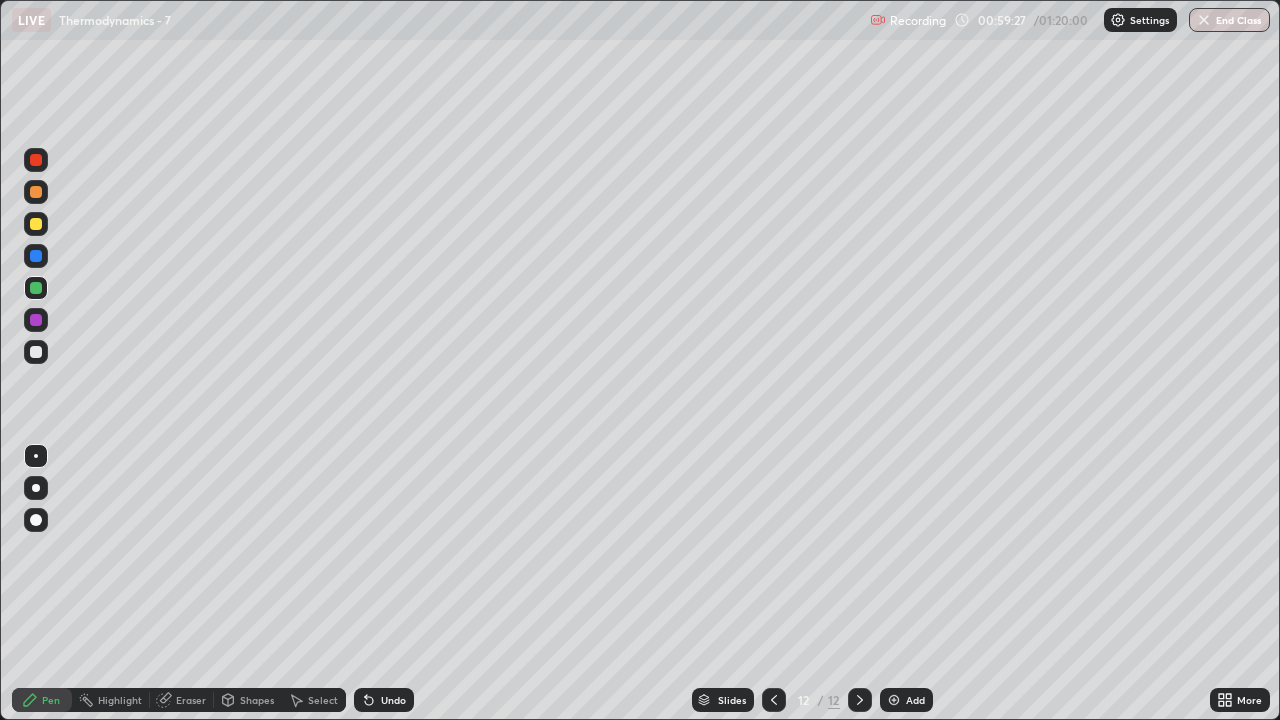 click at bounding box center (36, 352) 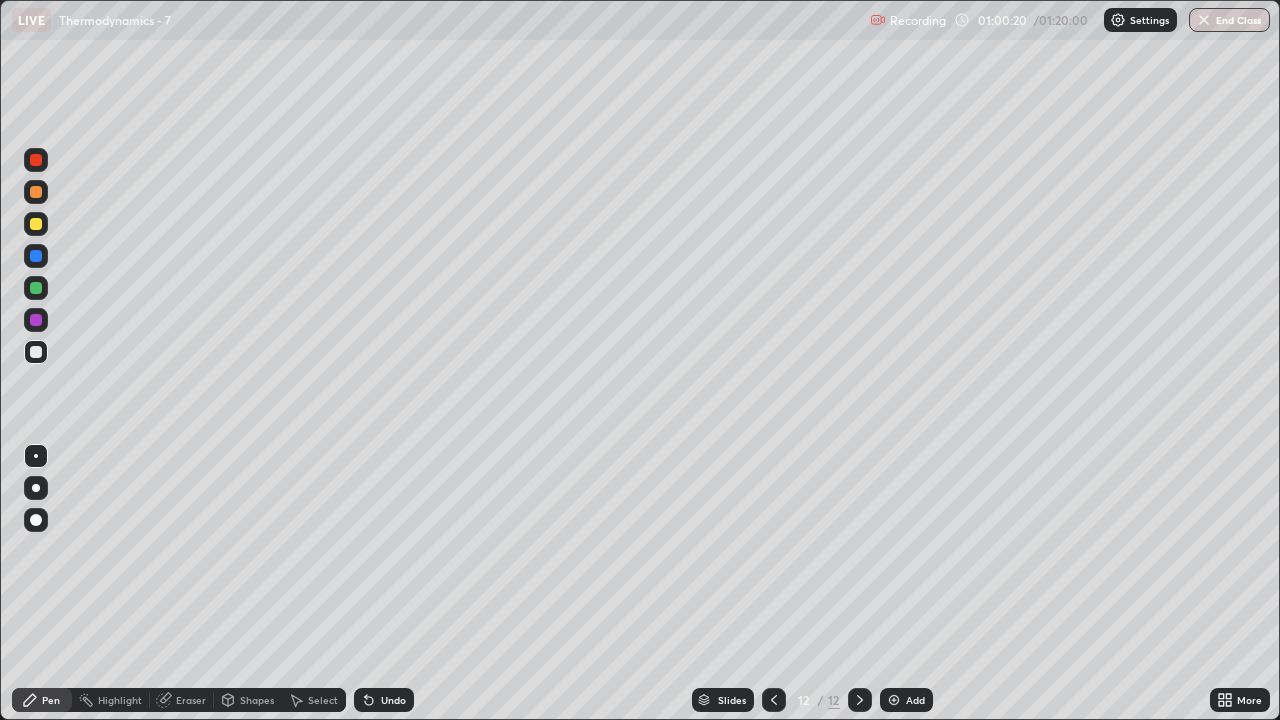 click at bounding box center (36, 288) 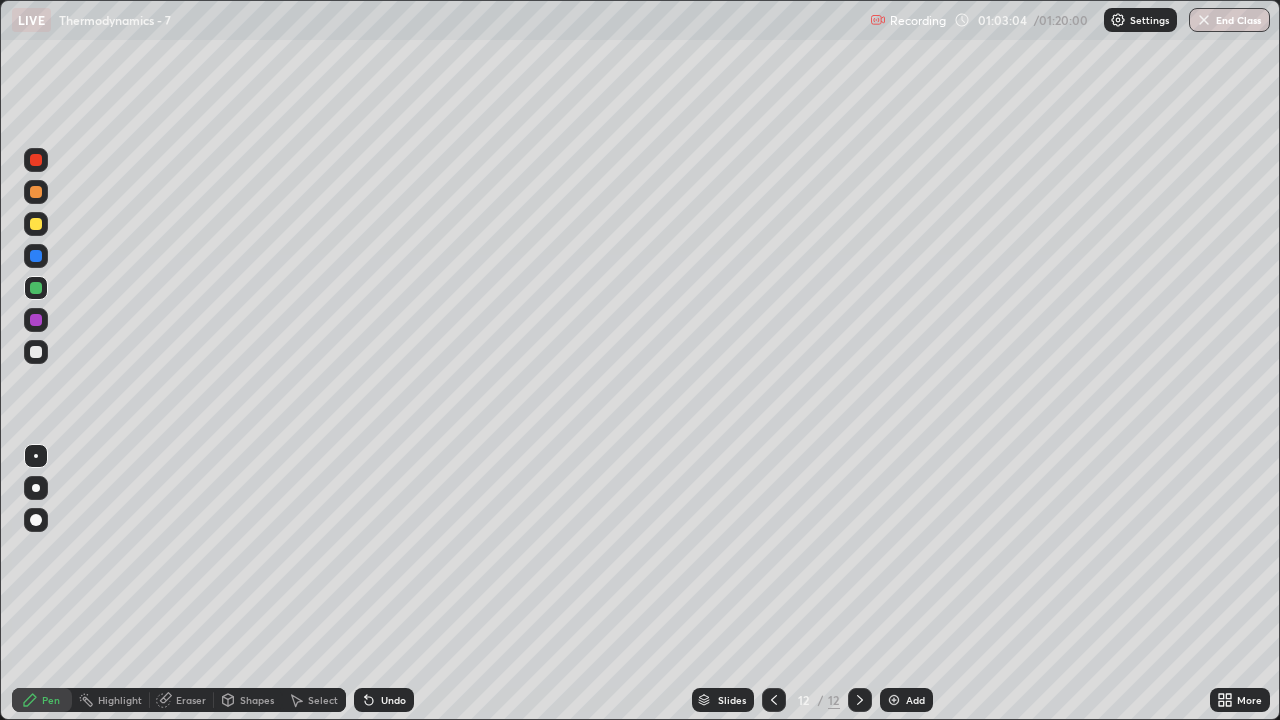 click on "Add" at bounding box center [906, 700] 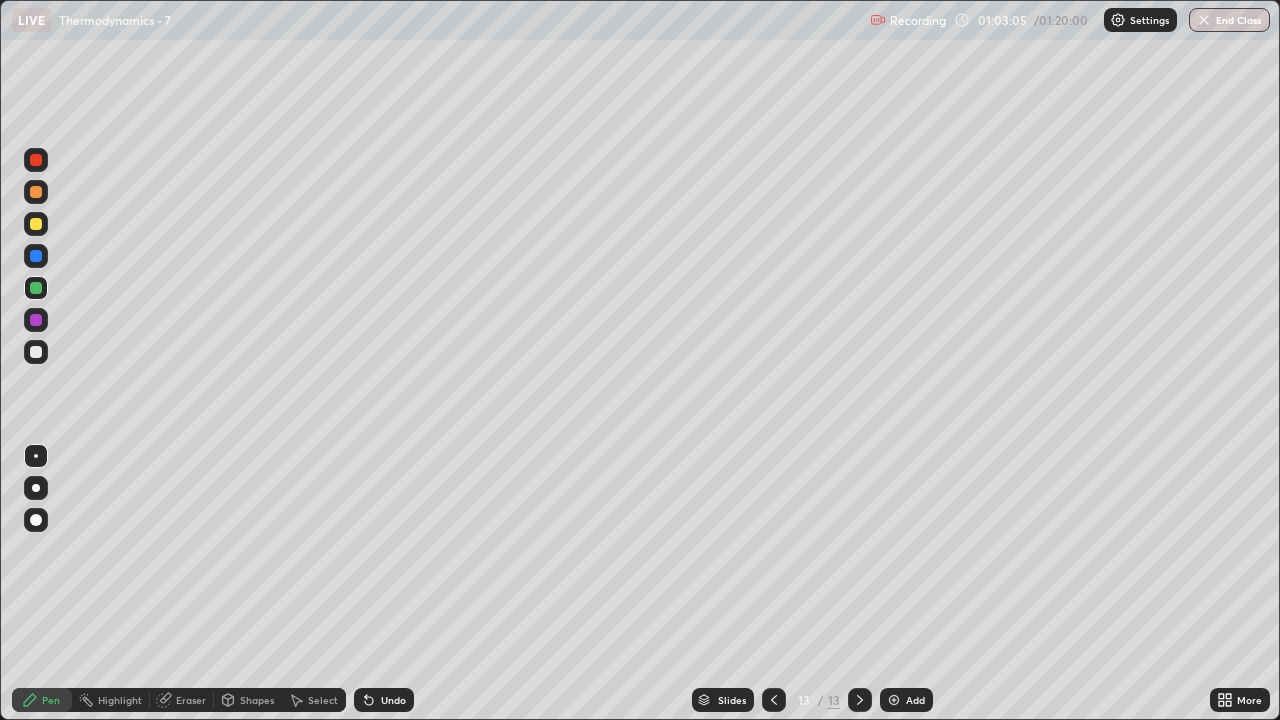 click at bounding box center [36, 224] 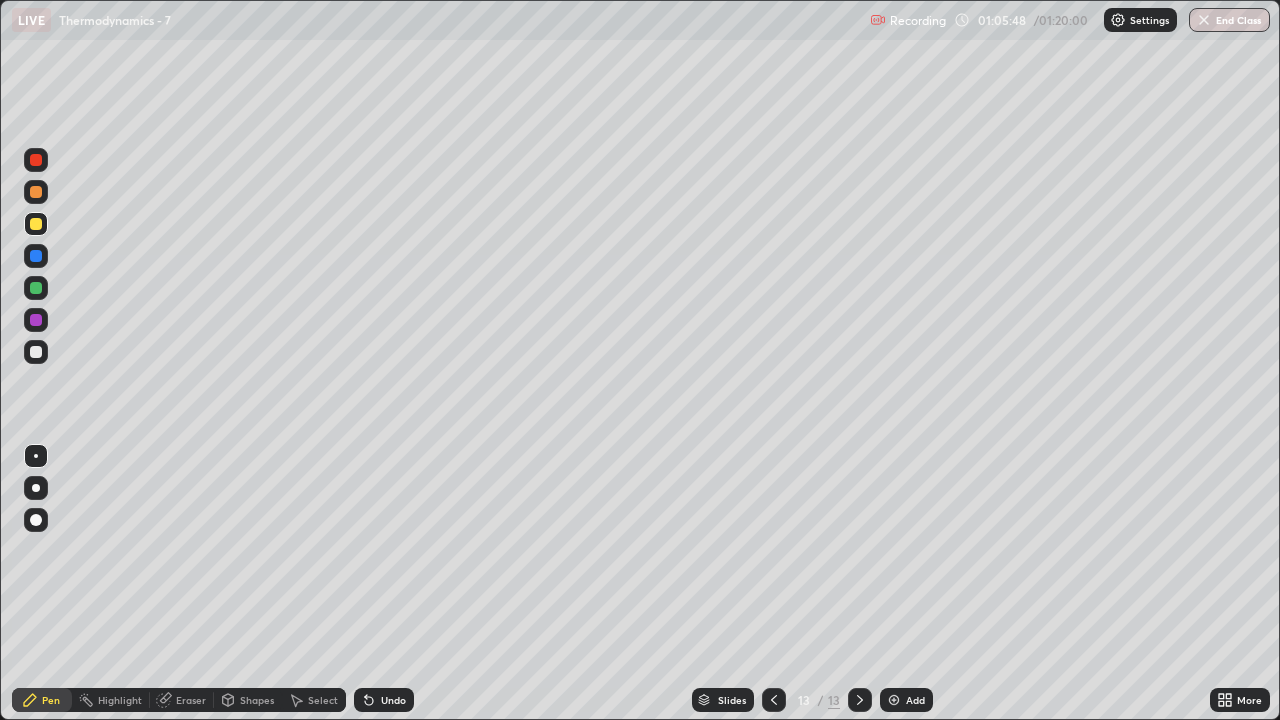 click at bounding box center (36, 352) 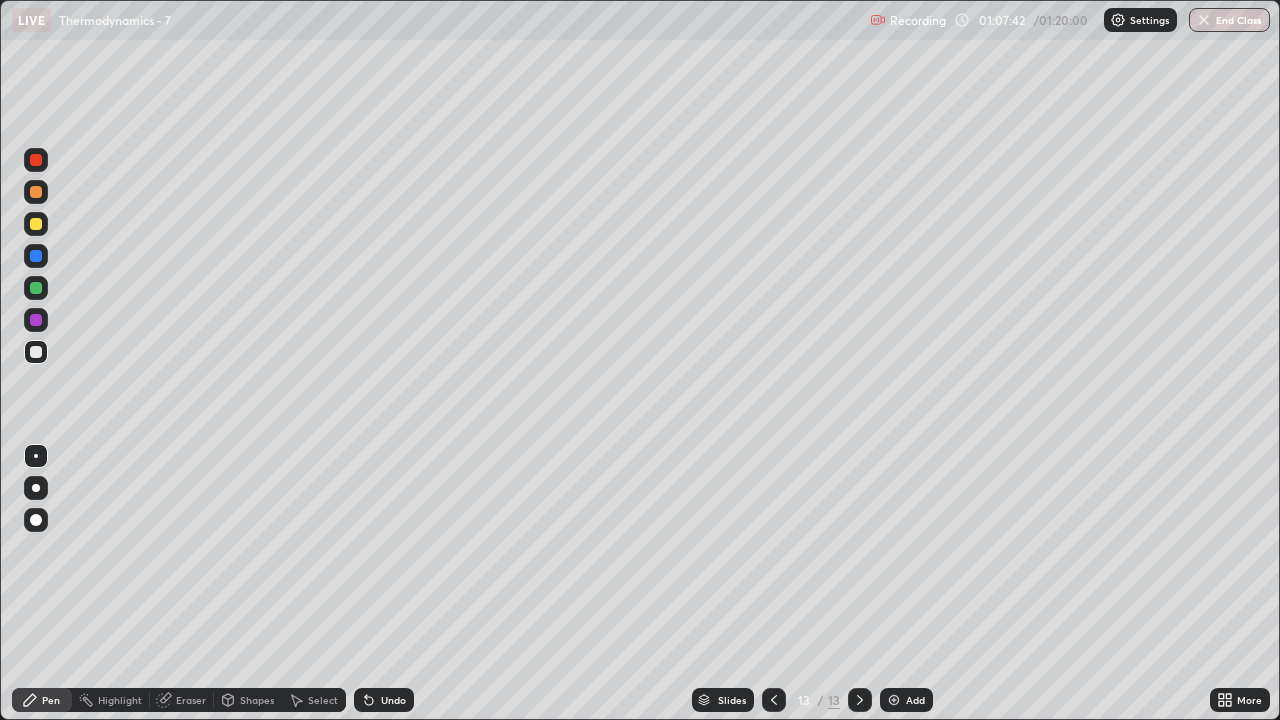 click on "Undo" at bounding box center [384, 700] 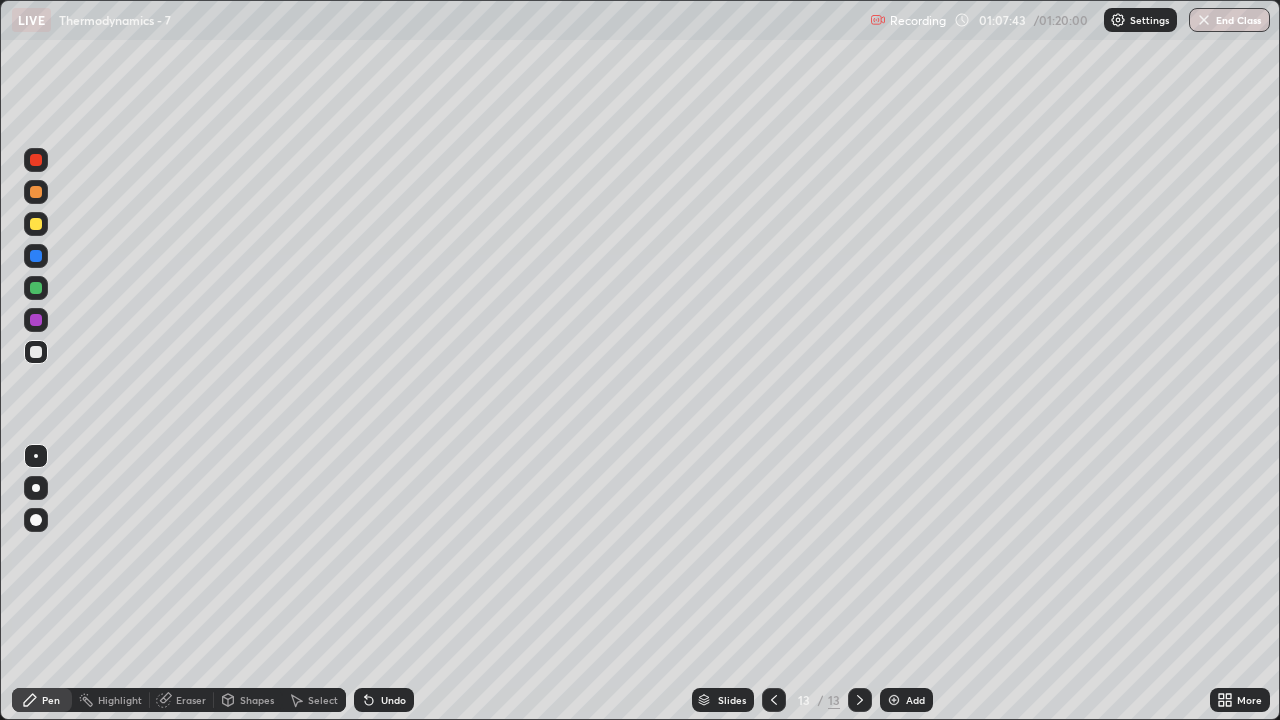 click on "Undo" at bounding box center [393, 700] 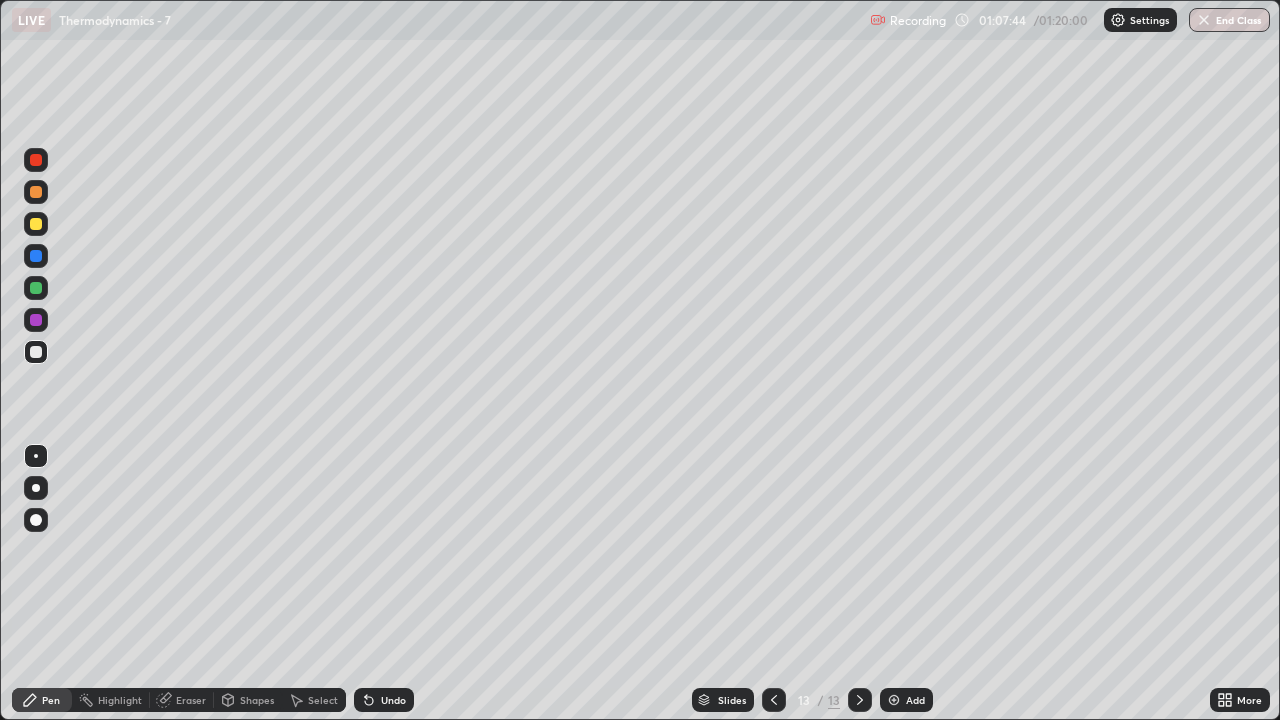 click on "Undo" at bounding box center [384, 700] 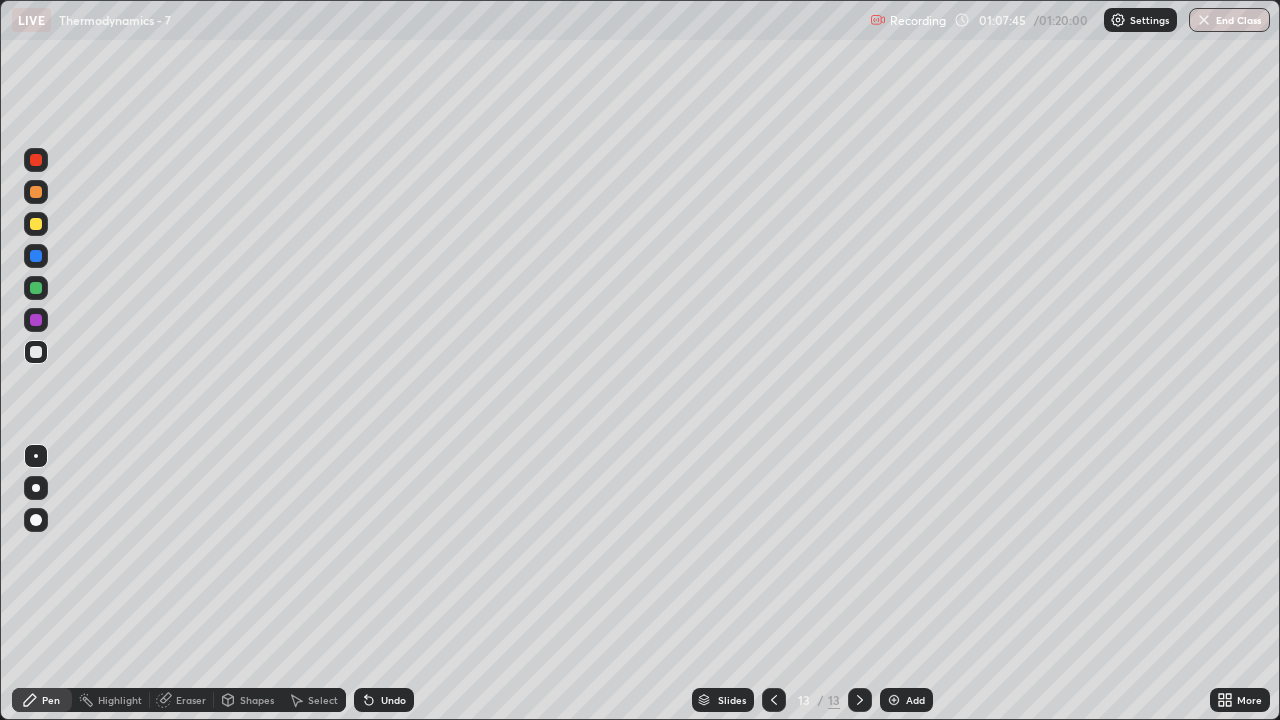 click on "Eraser" at bounding box center (191, 700) 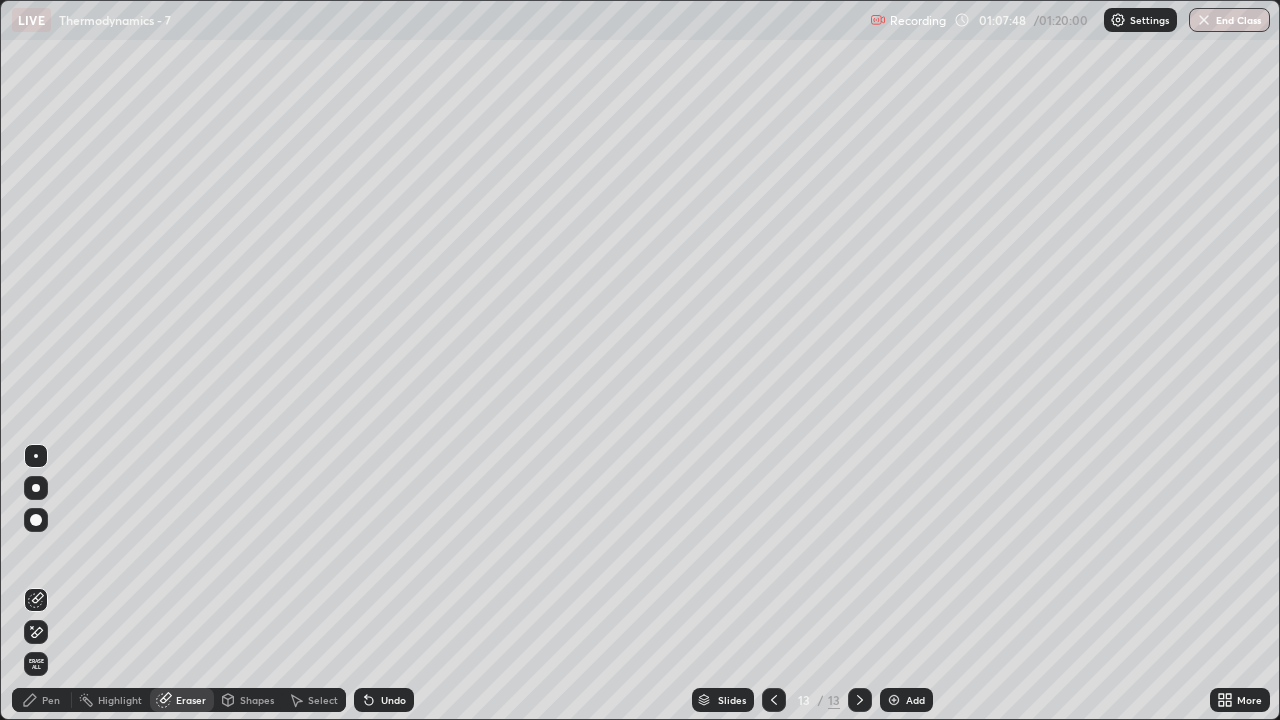 click on "Pen" at bounding box center [42, 700] 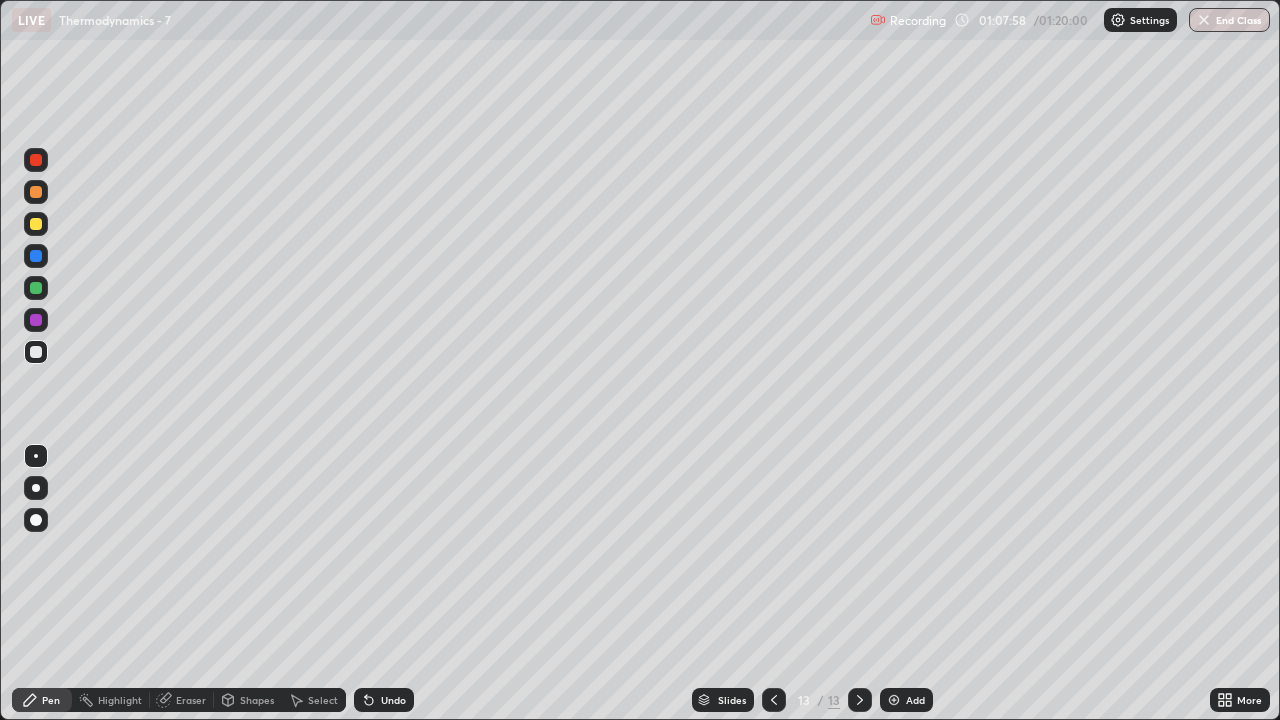 click at bounding box center (36, 288) 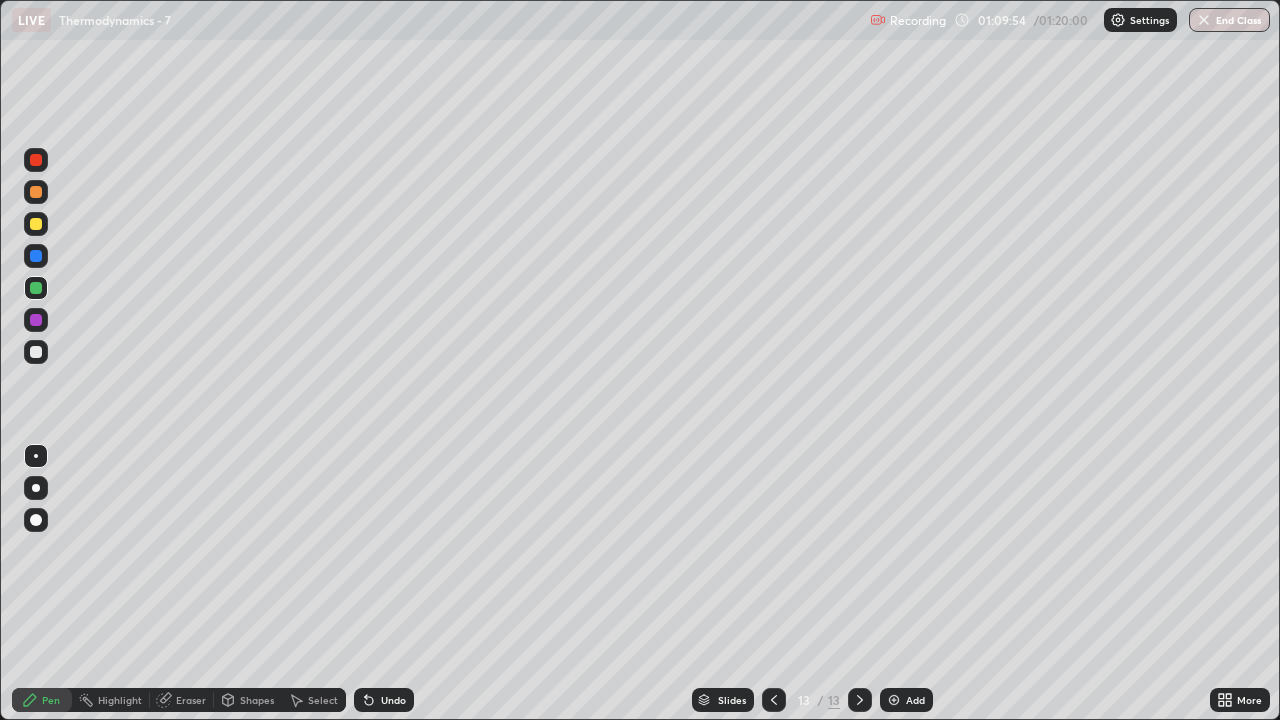 click on "Add" at bounding box center (915, 700) 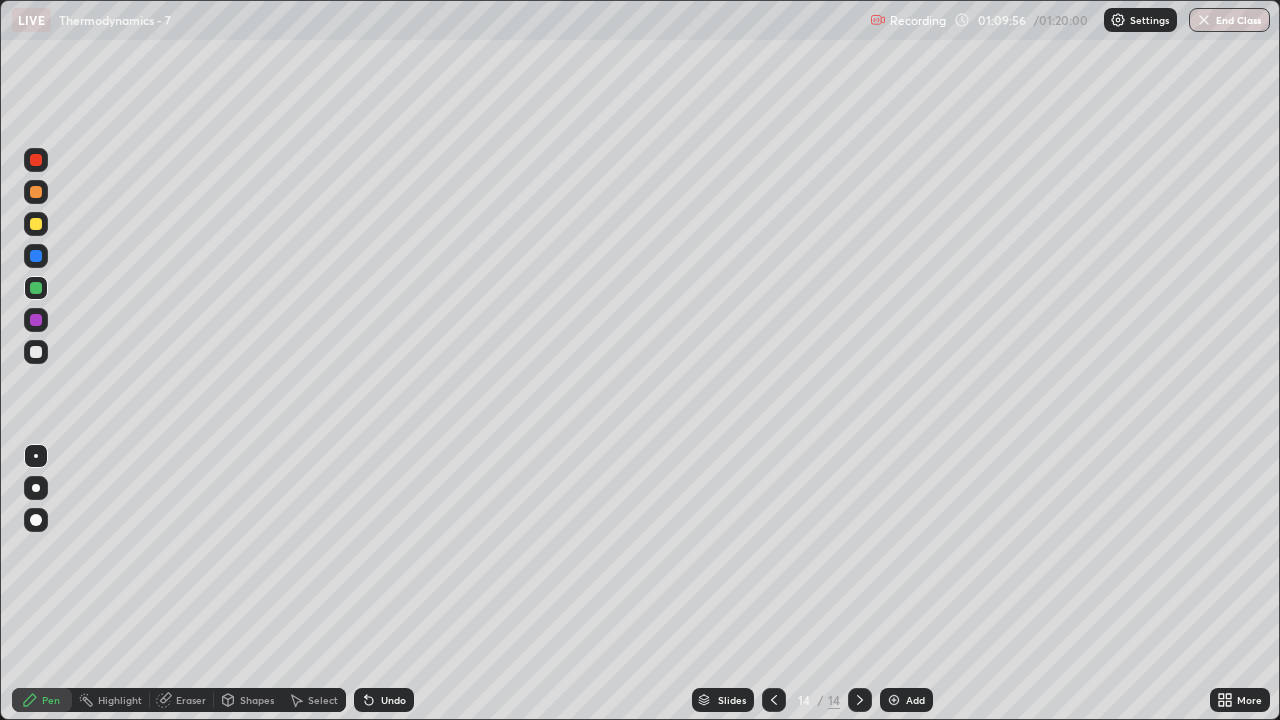click at bounding box center [36, 224] 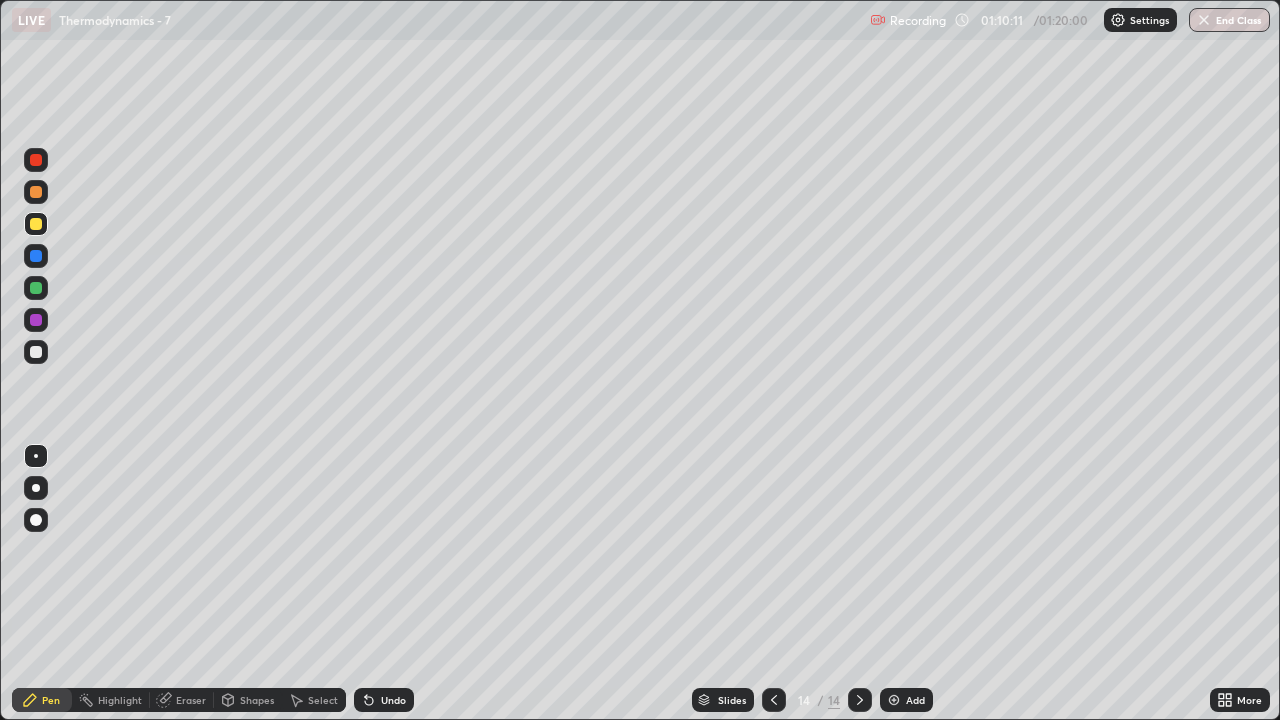 click at bounding box center (36, 352) 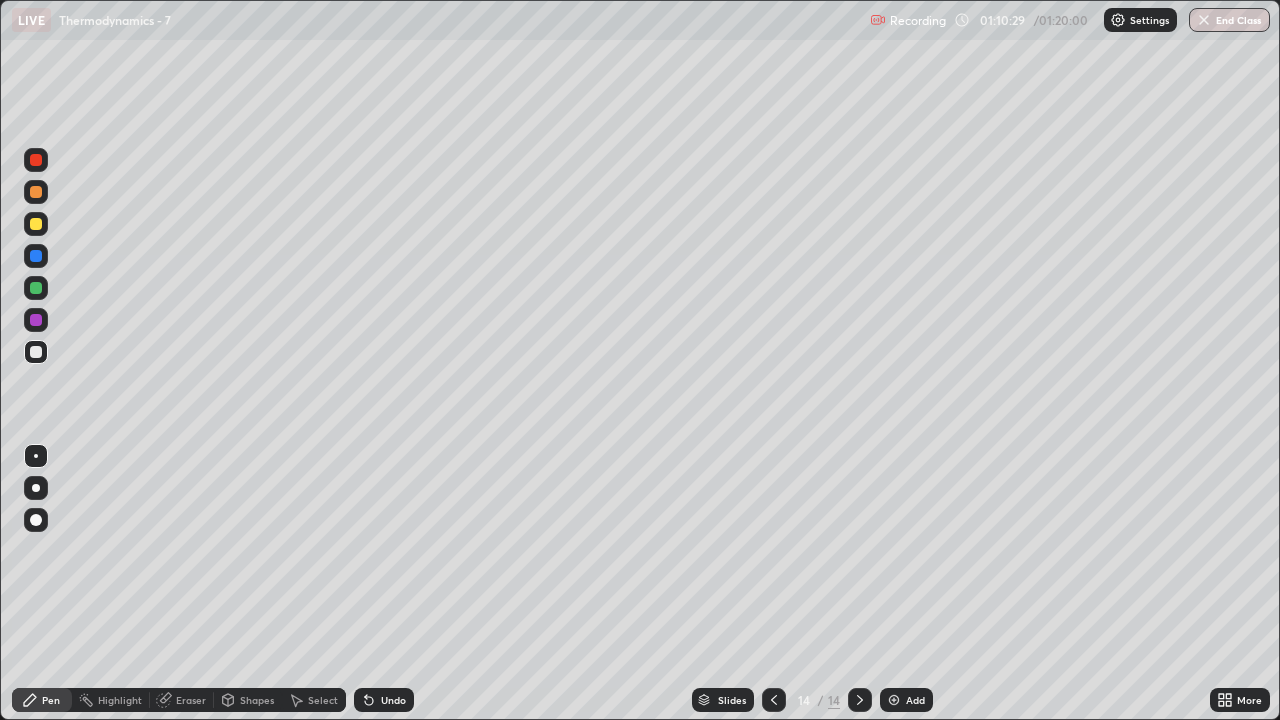 click on "Eraser" at bounding box center (191, 700) 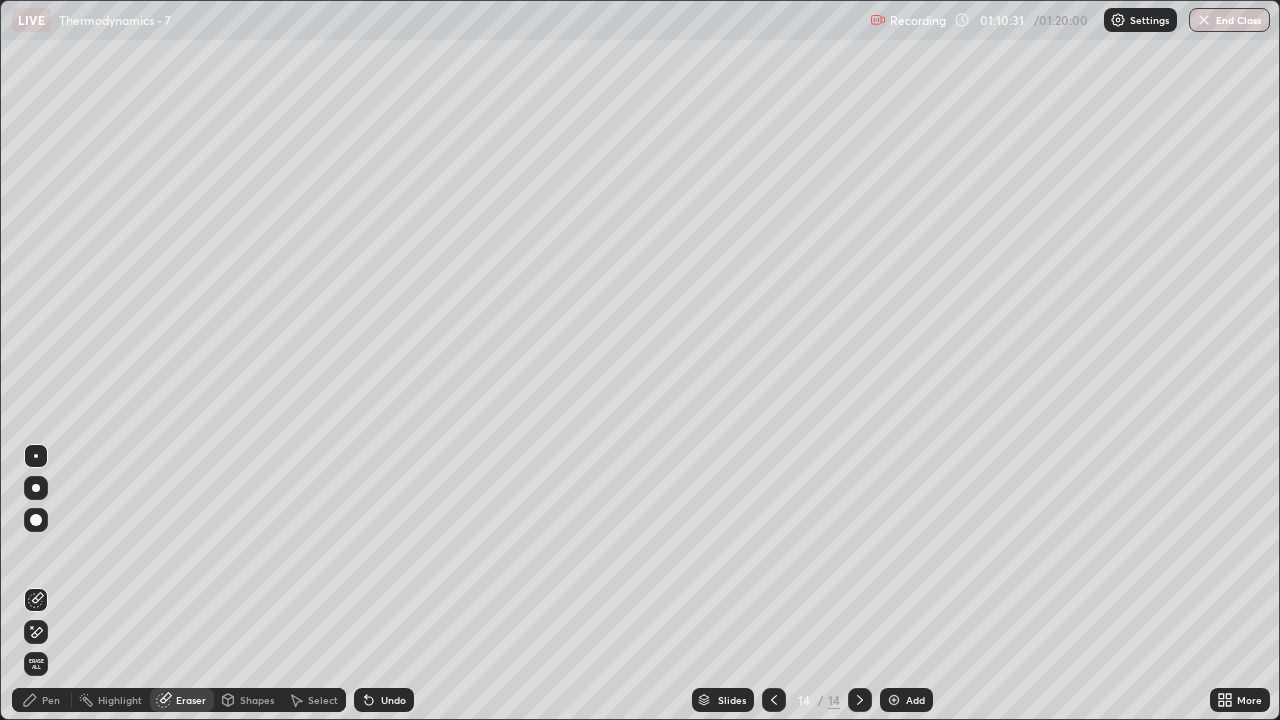 click on "Pen" at bounding box center [42, 700] 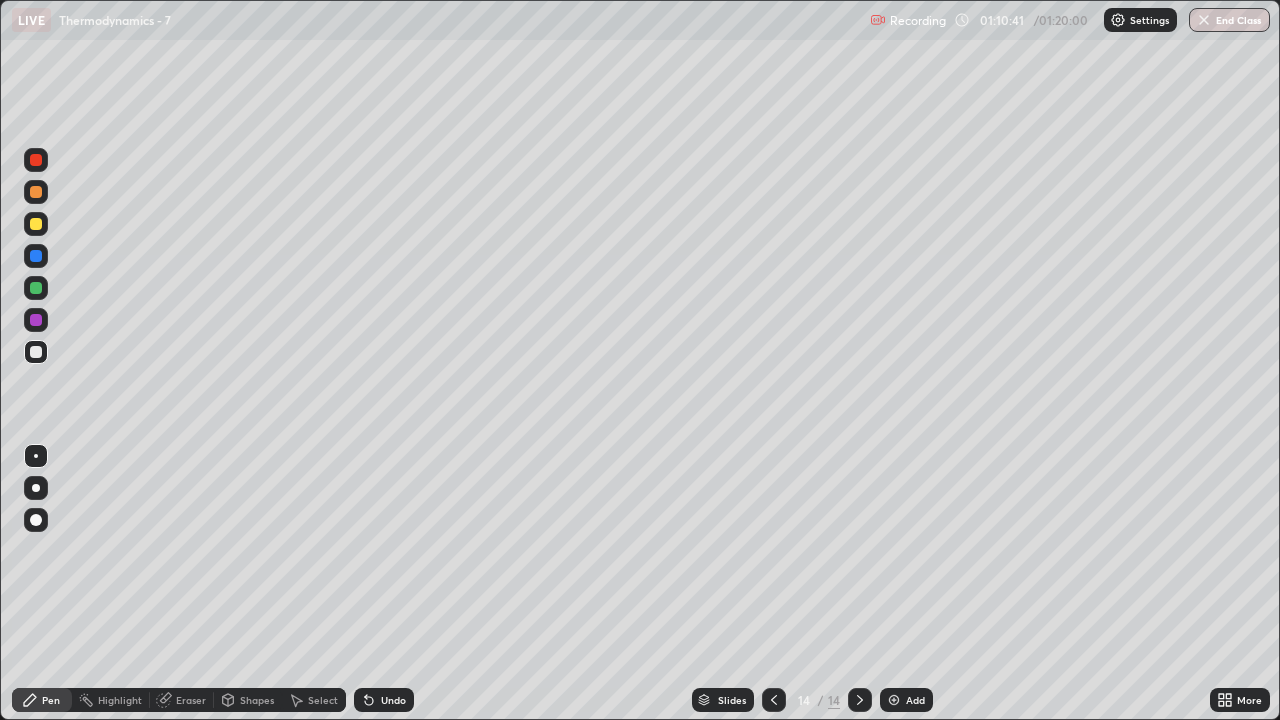 click on "Undo" at bounding box center (384, 700) 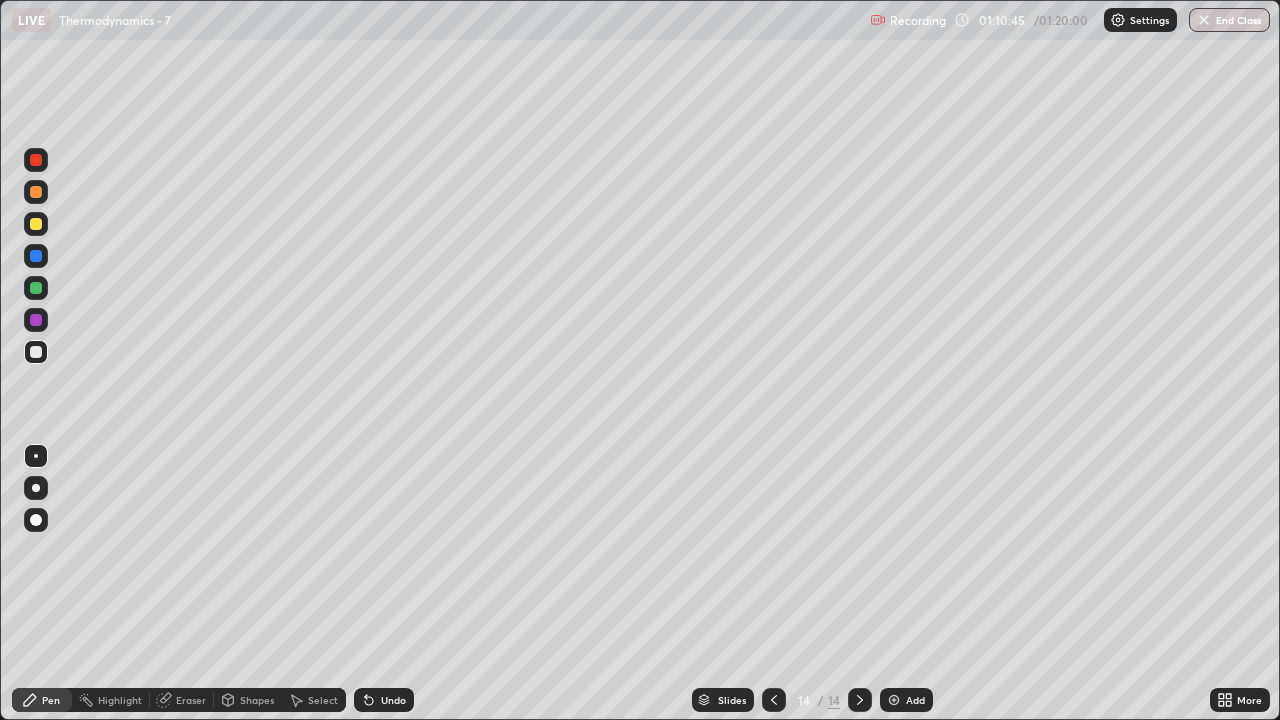 click on "Undo" at bounding box center [393, 700] 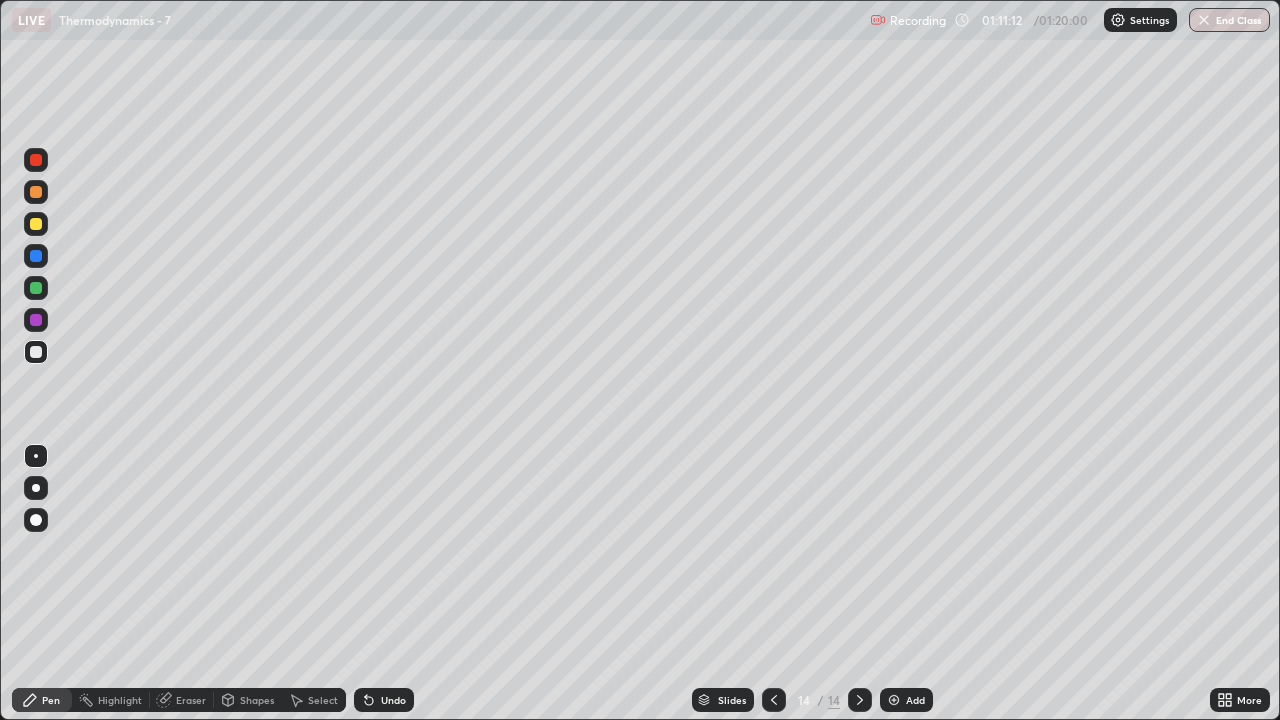 click at bounding box center [36, 224] 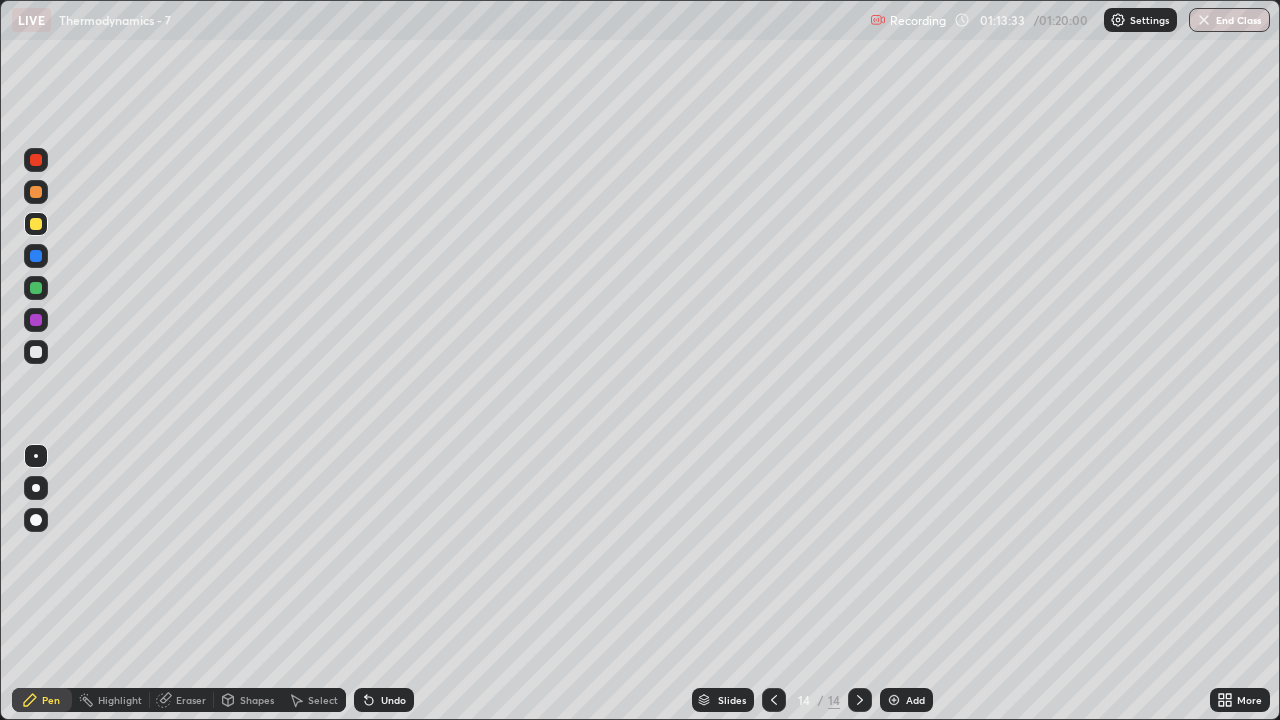 click on "End Class" at bounding box center (1229, 20) 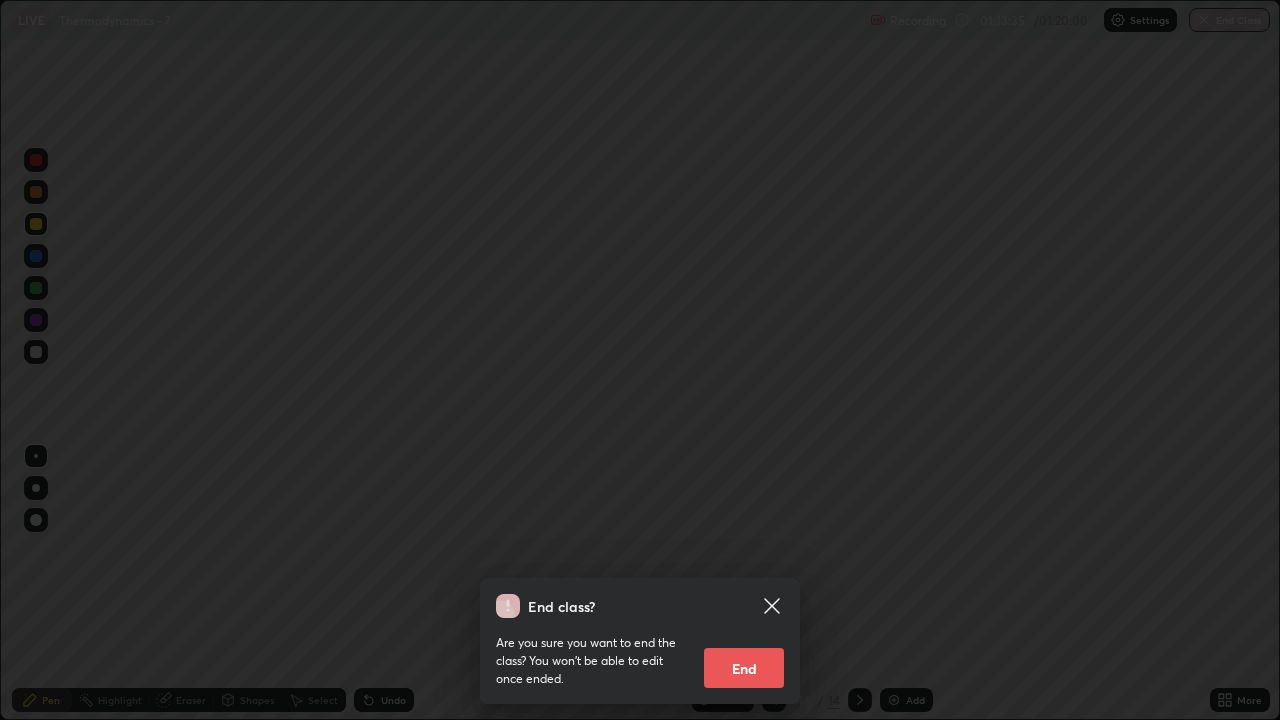 click on "End" at bounding box center (744, 668) 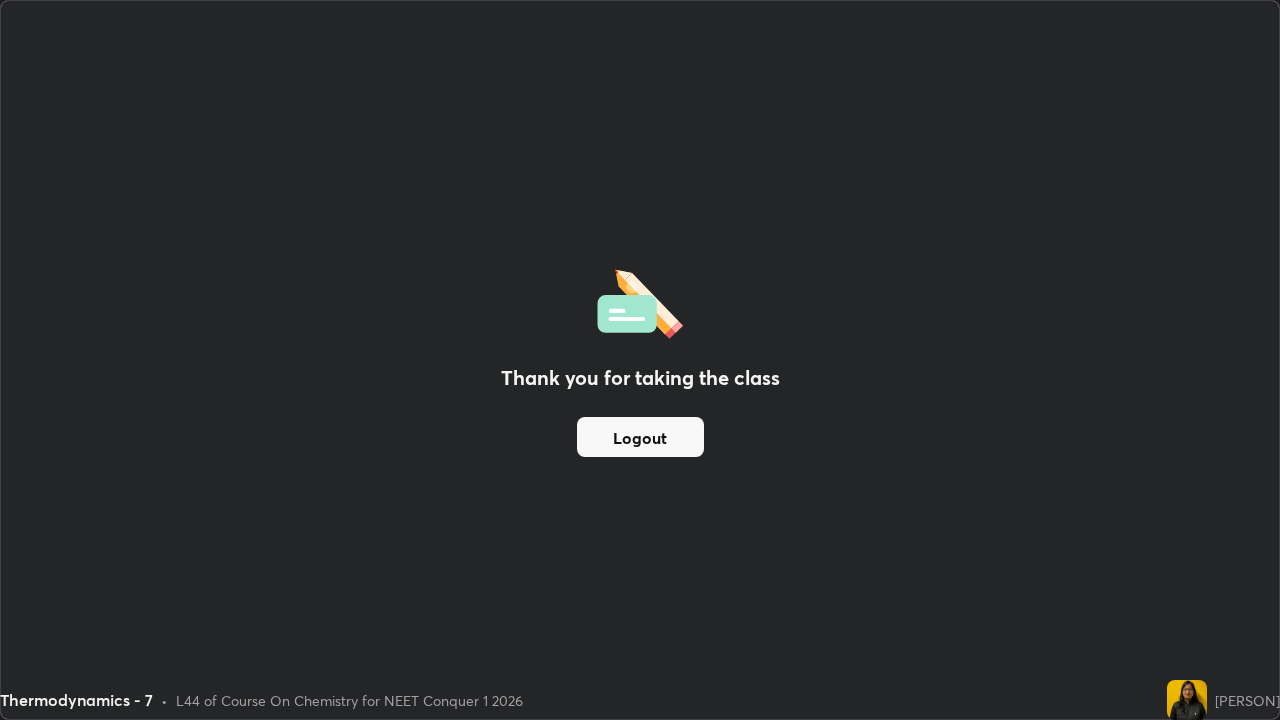 click on "Logout" at bounding box center [640, 437] 